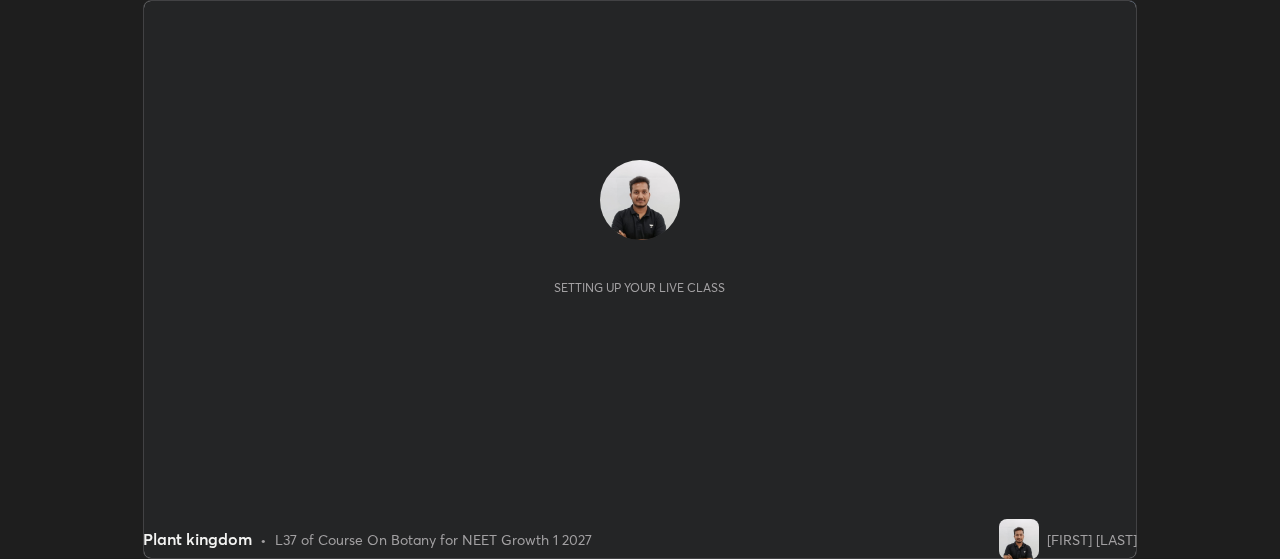 scroll, scrollTop: 0, scrollLeft: 0, axis: both 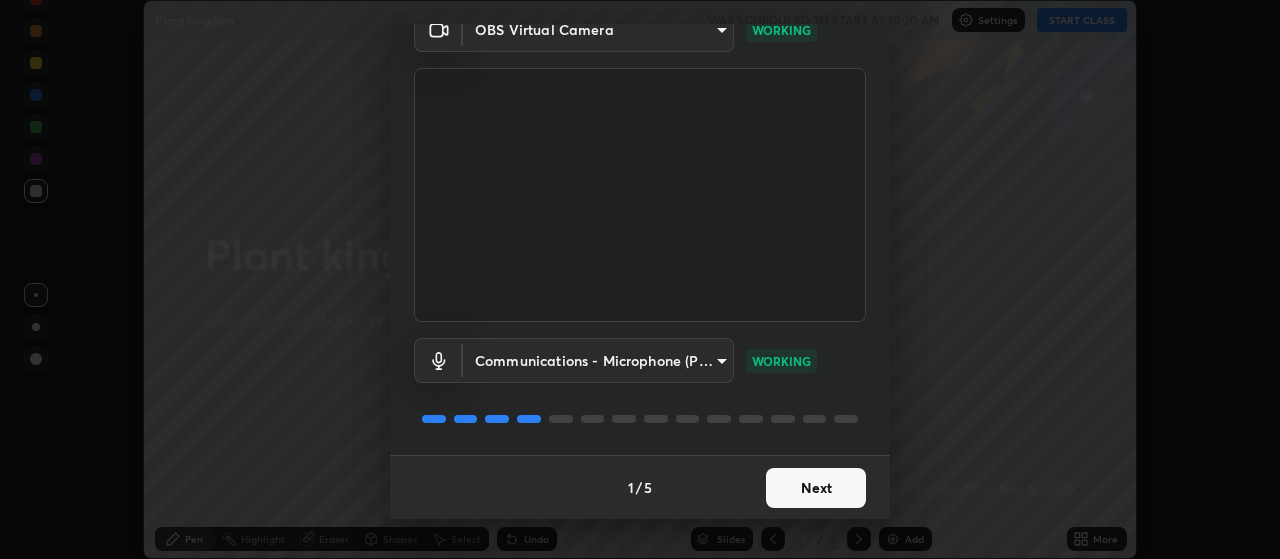 click on "Next" at bounding box center [816, 488] 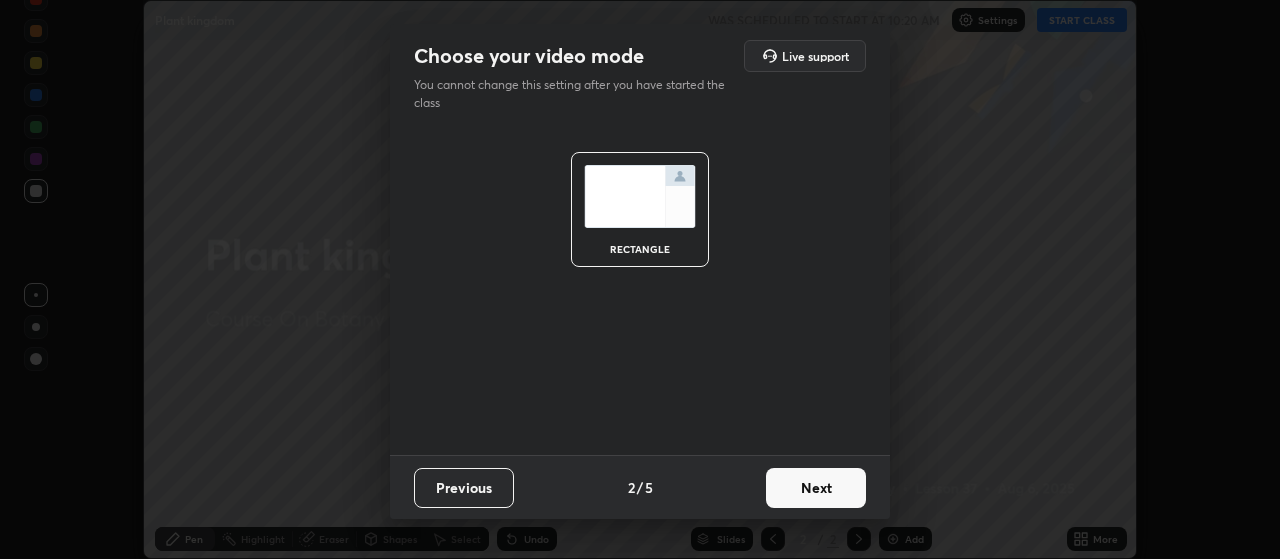 scroll, scrollTop: 0, scrollLeft: 0, axis: both 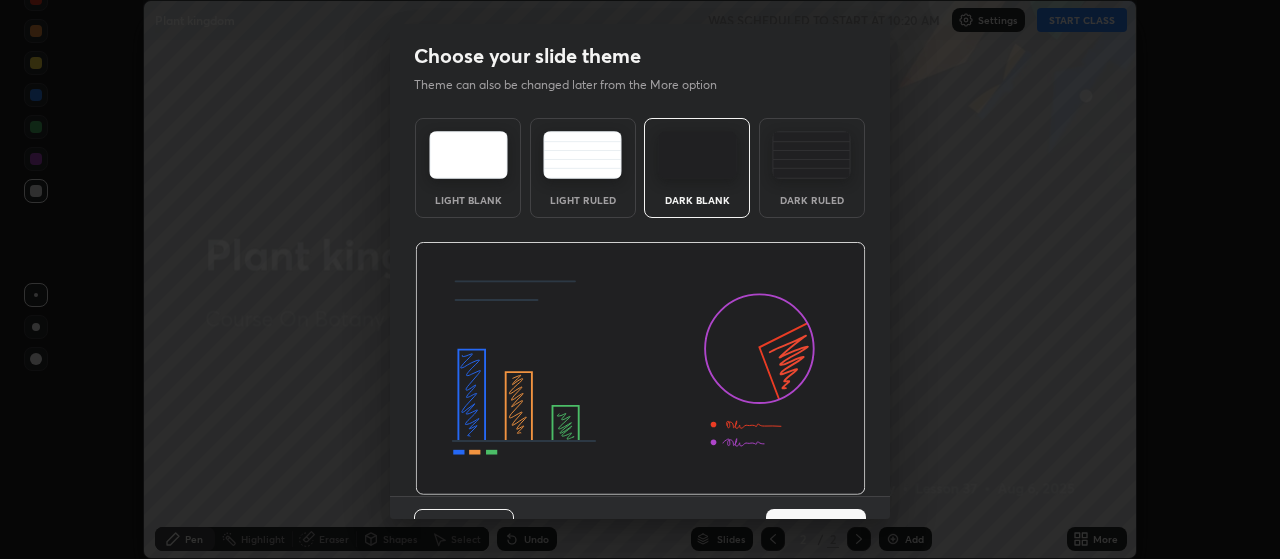 click at bounding box center [640, 369] 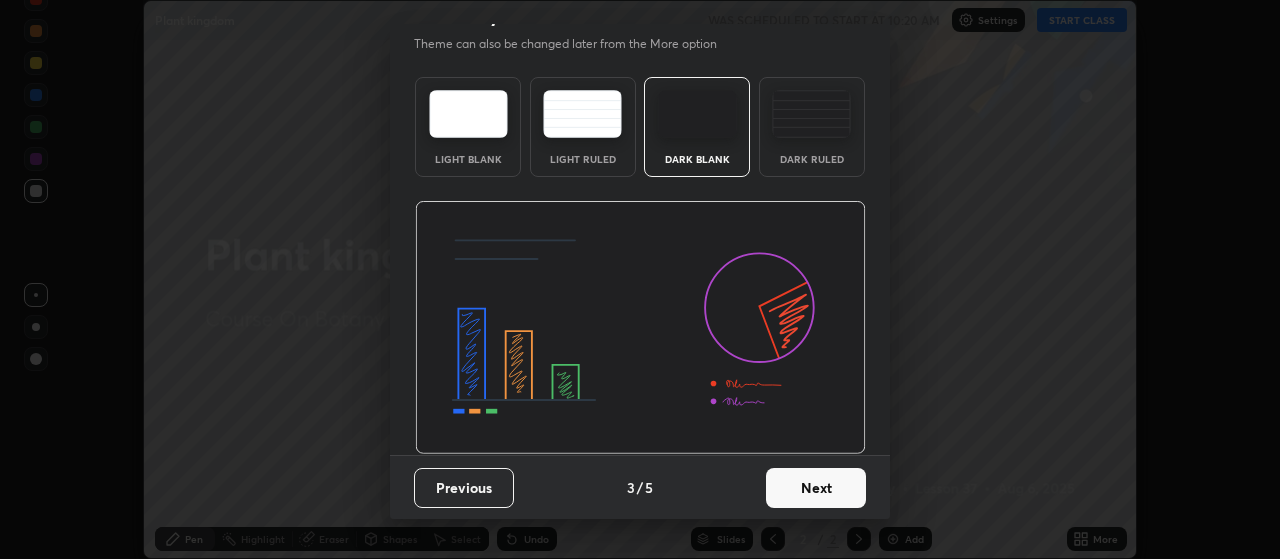 click on "Next" at bounding box center (816, 488) 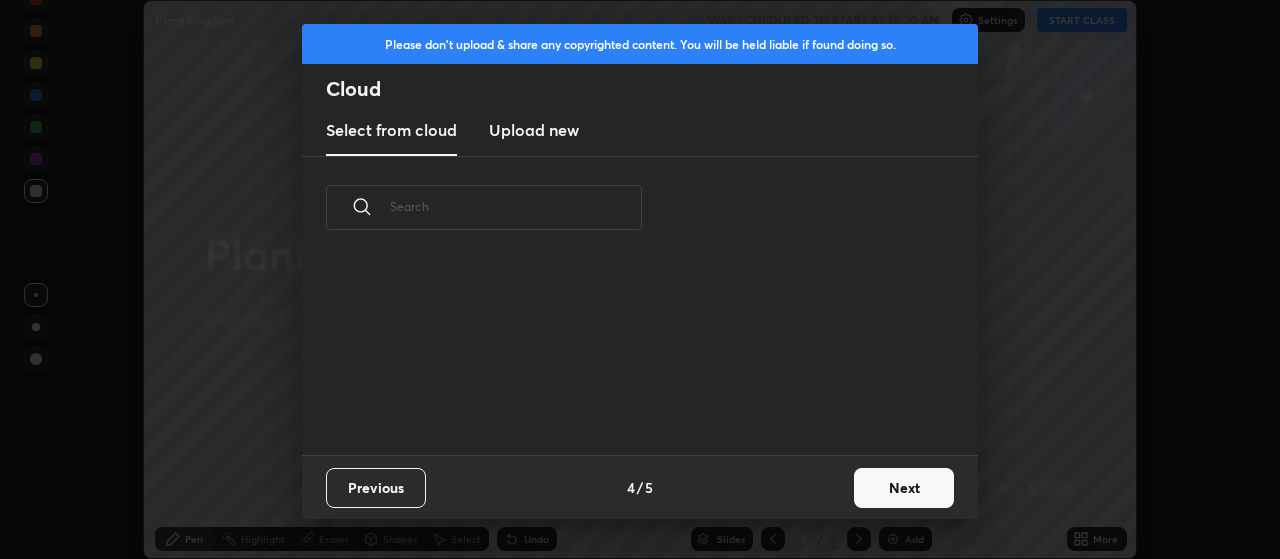 click on "Next" at bounding box center (904, 488) 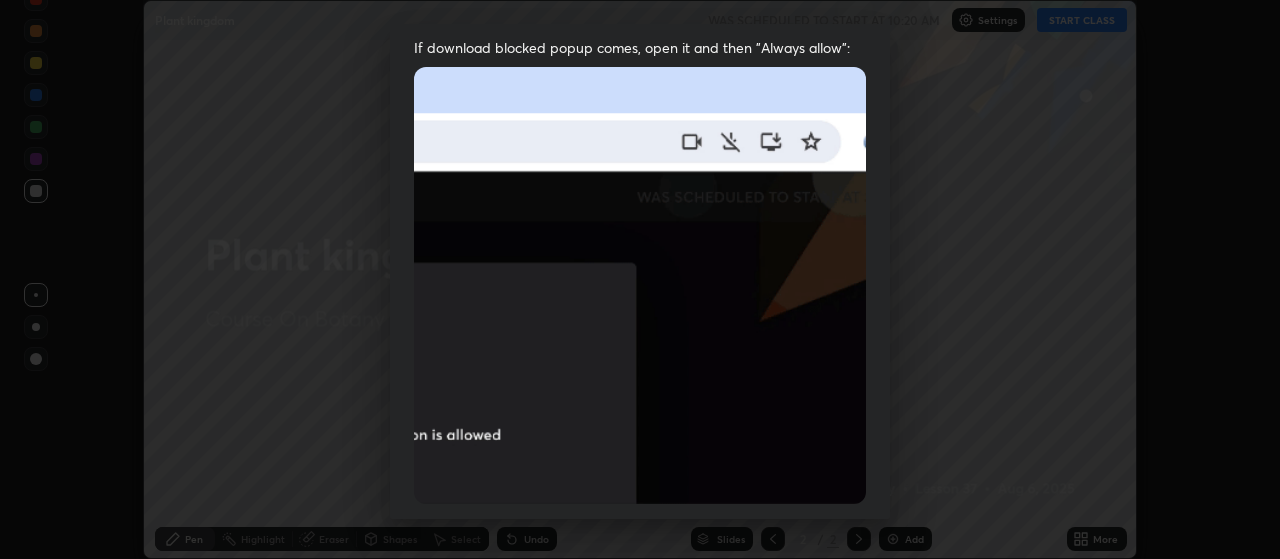 scroll, scrollTop: 407, scrollLeft: 0, axis: vertical 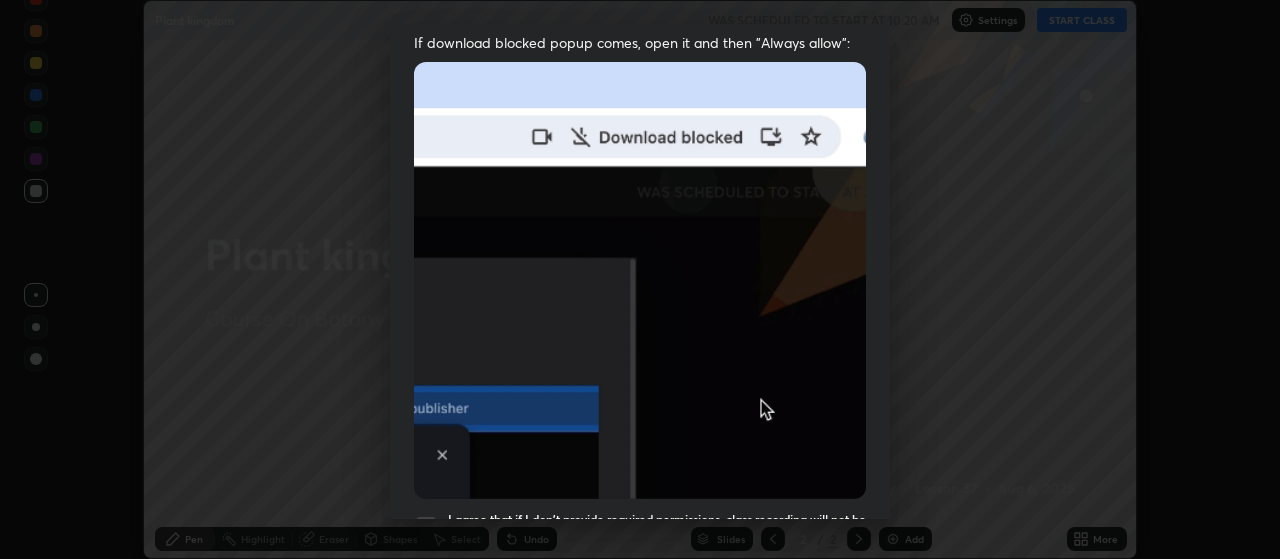click at bounding box center (640, 280) 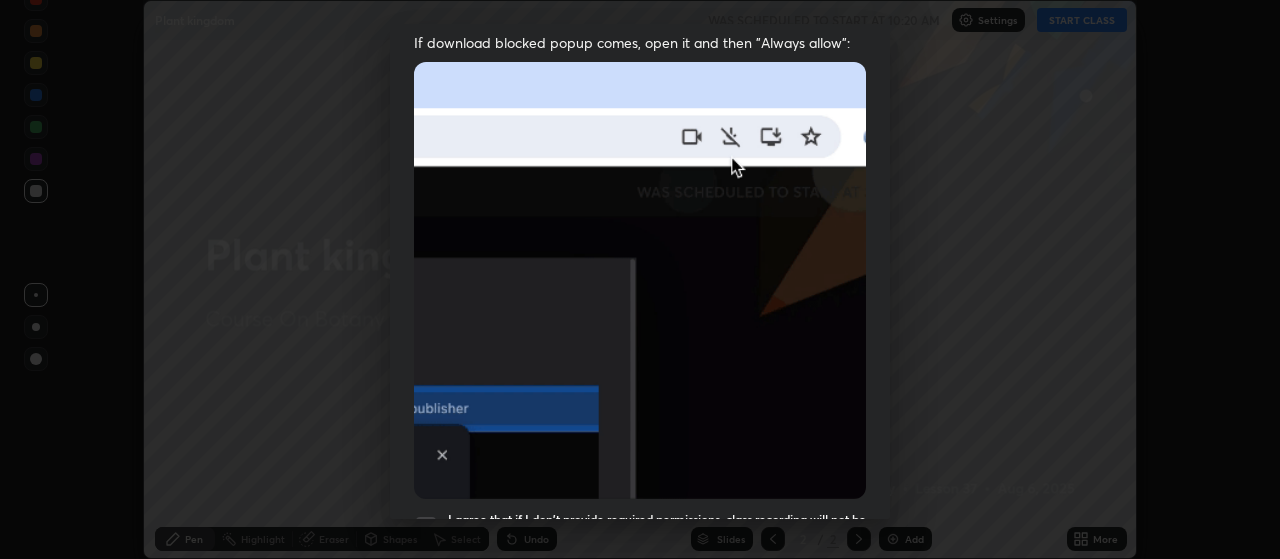 click on "I agree that if I don't provide required permissions, class recording will not be generated" at bounding box center [640, 527] 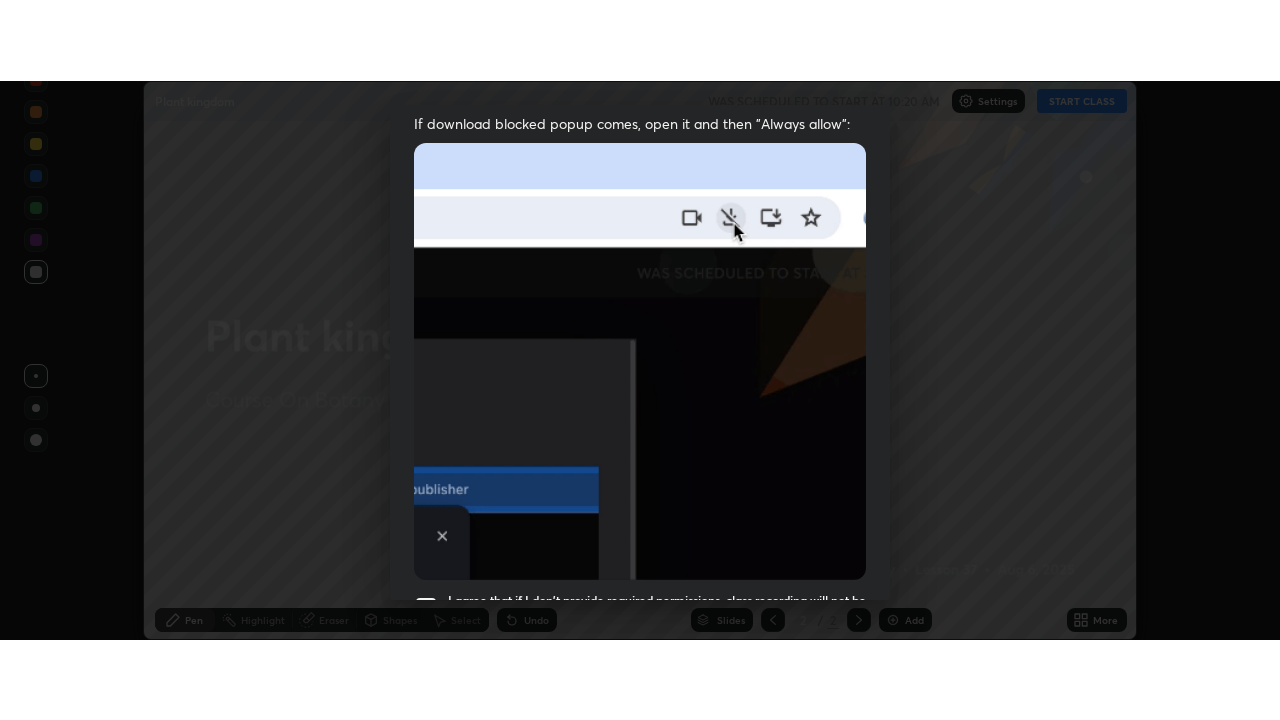 scroll, scrollTop: 505, scrollLeft: 0, axis: vertical 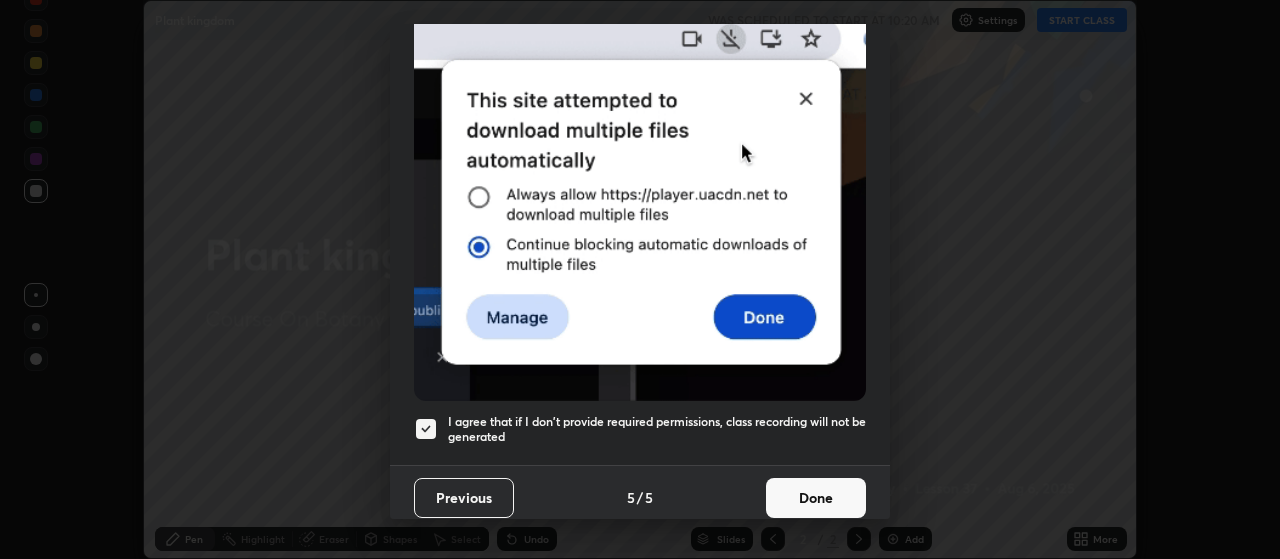 click on "Done" at bounding box center [816, 498] 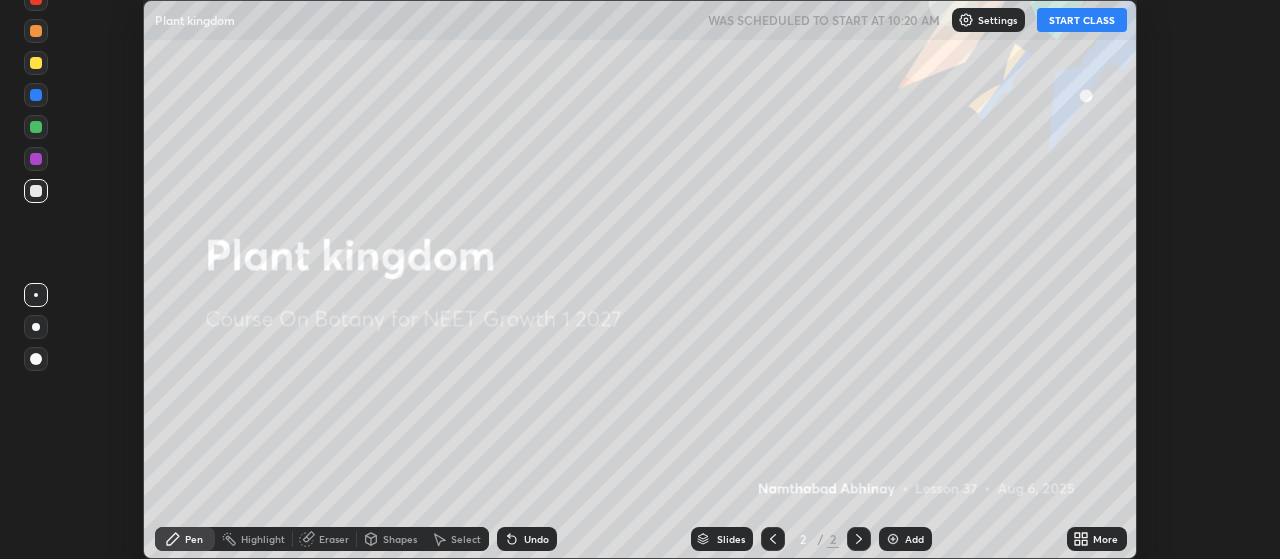 click on "START CLASS" at bounding box center [1082, 20] 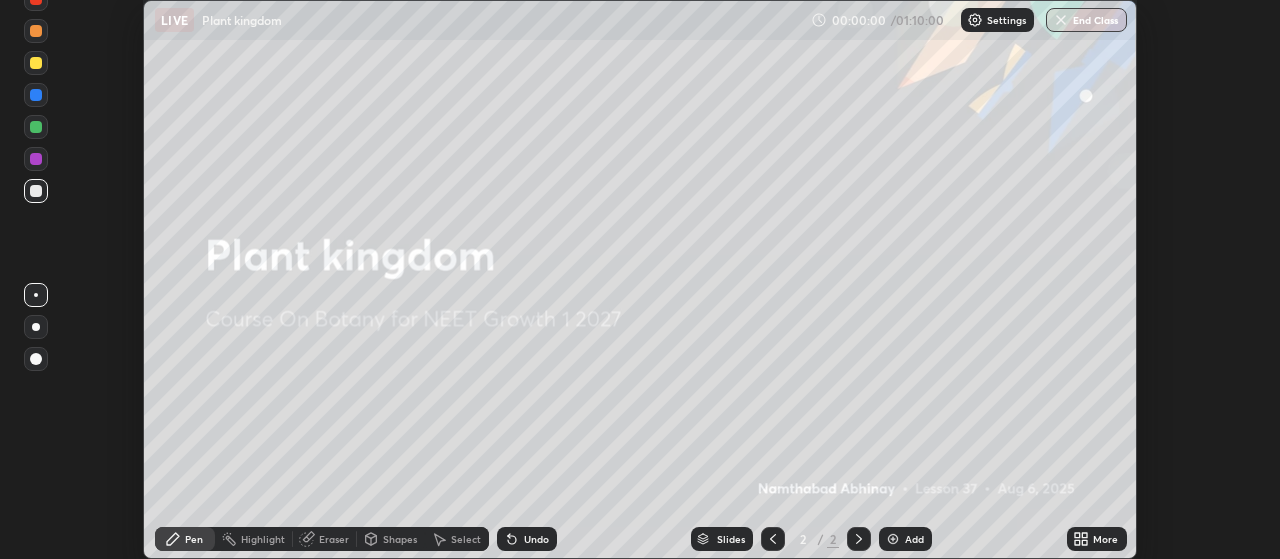click on "More" at bounding box center [1097, 539] 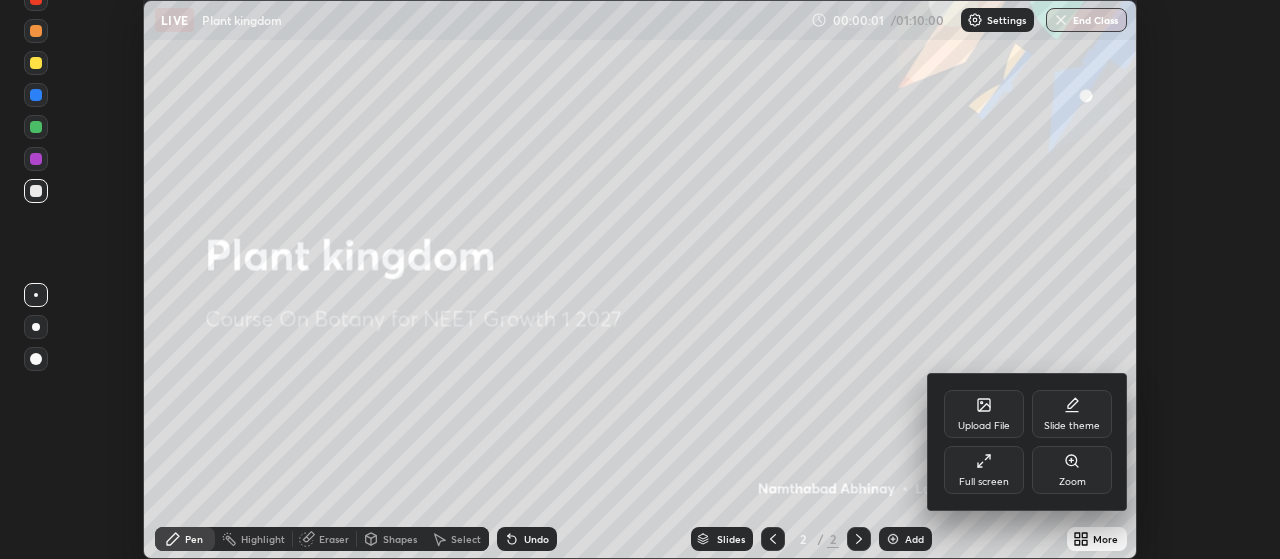 click on "Full screen" at bounding box center (984, 482) 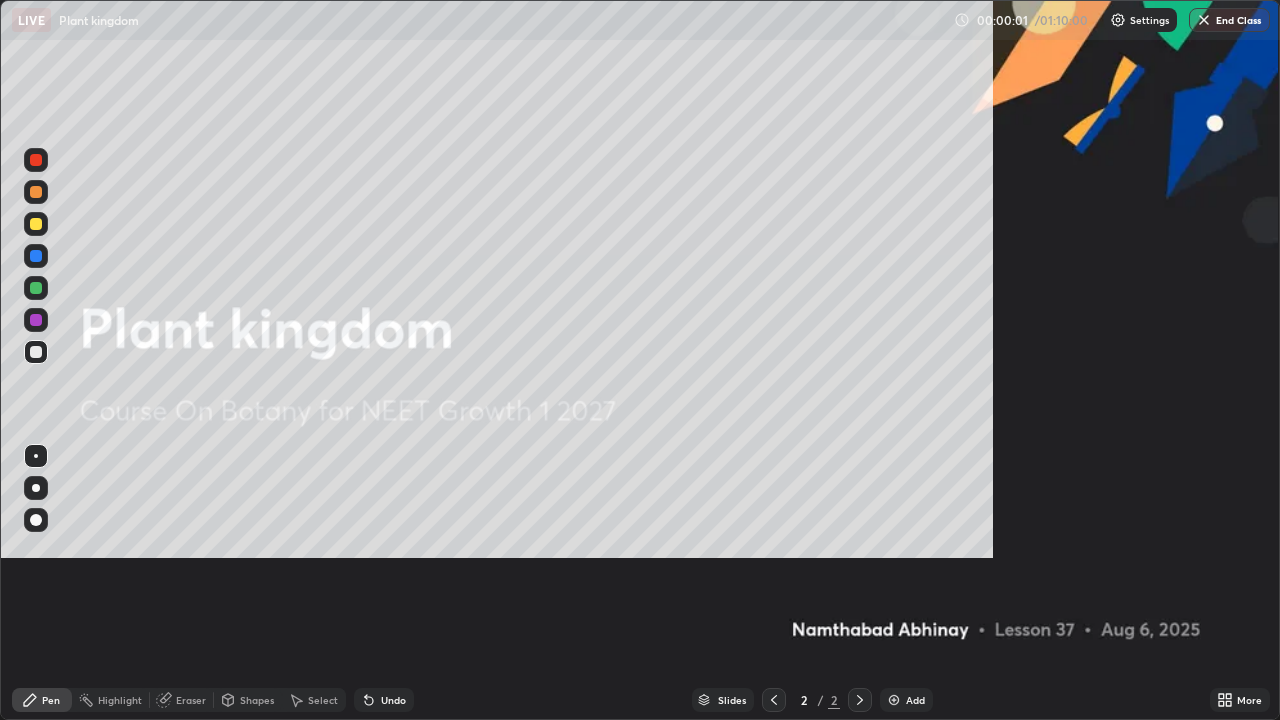 scroll, scrollTop: 99280, scrollLeft: 98720, axis: both 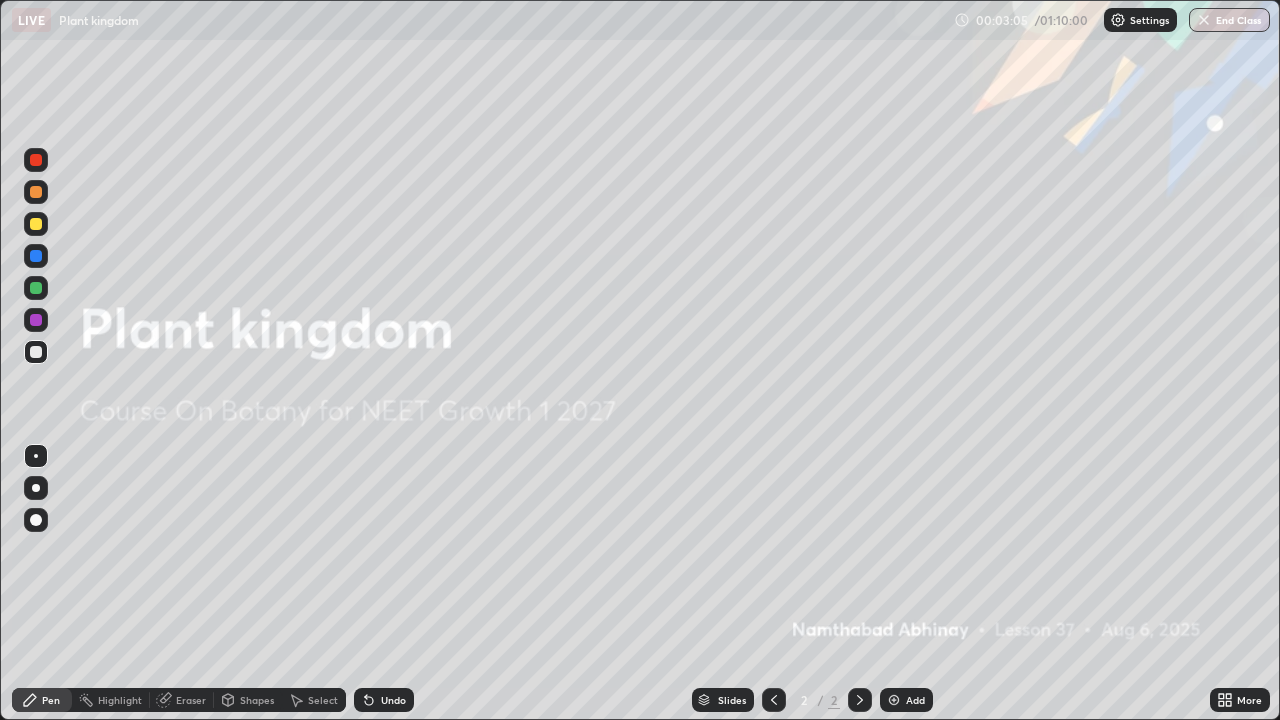 click on "Add" at bounding box center [906, 700] 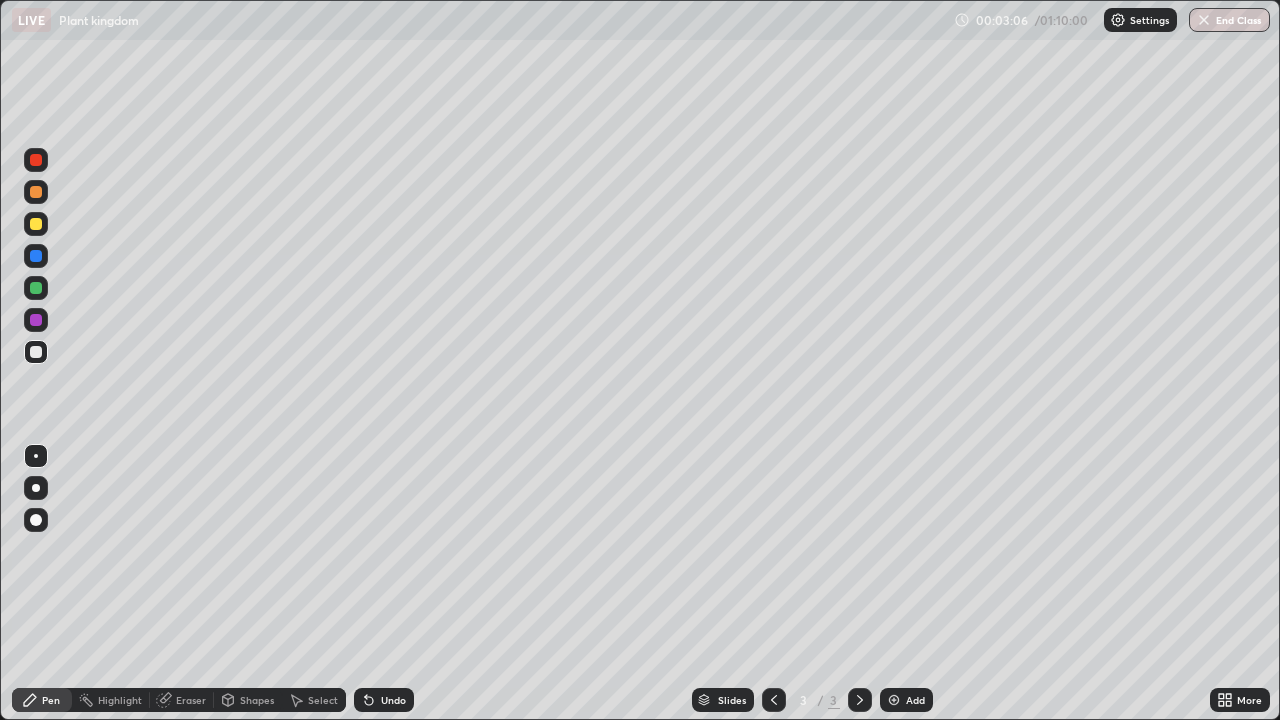 click 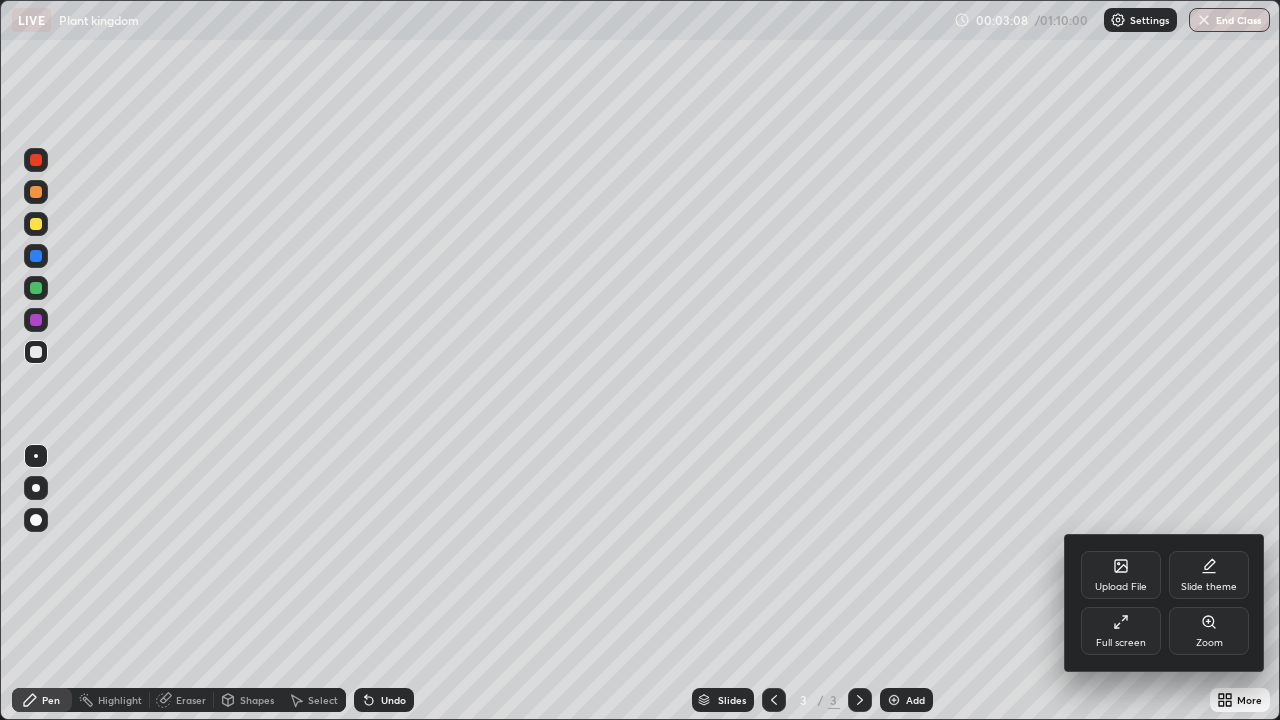 click on "Zoom" at bounding box center (1209, 631) 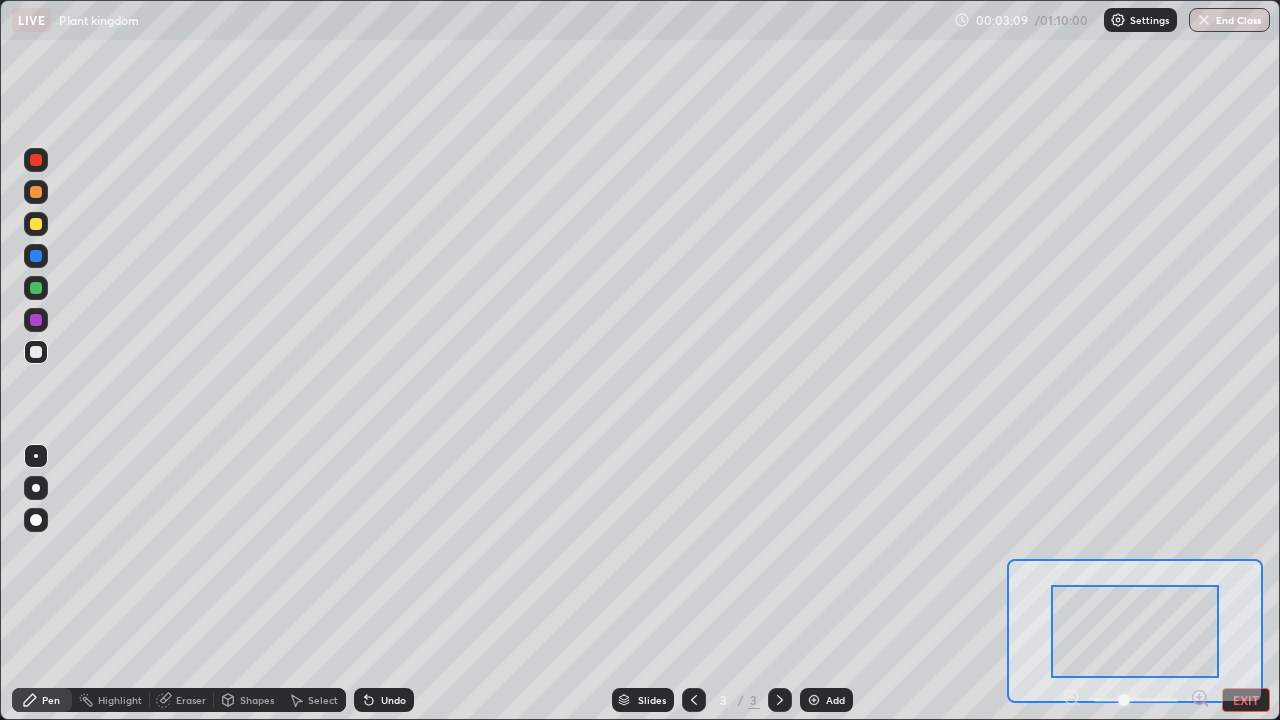 click 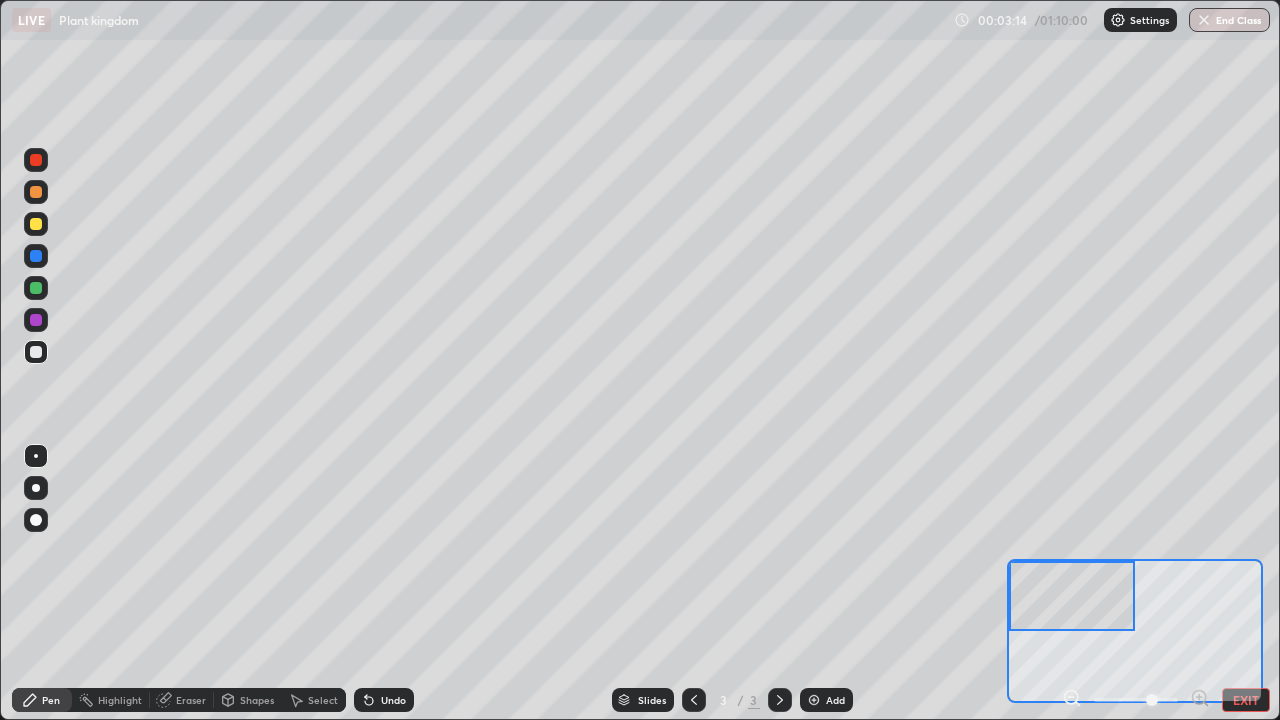 click at bounding box center [36, 160] 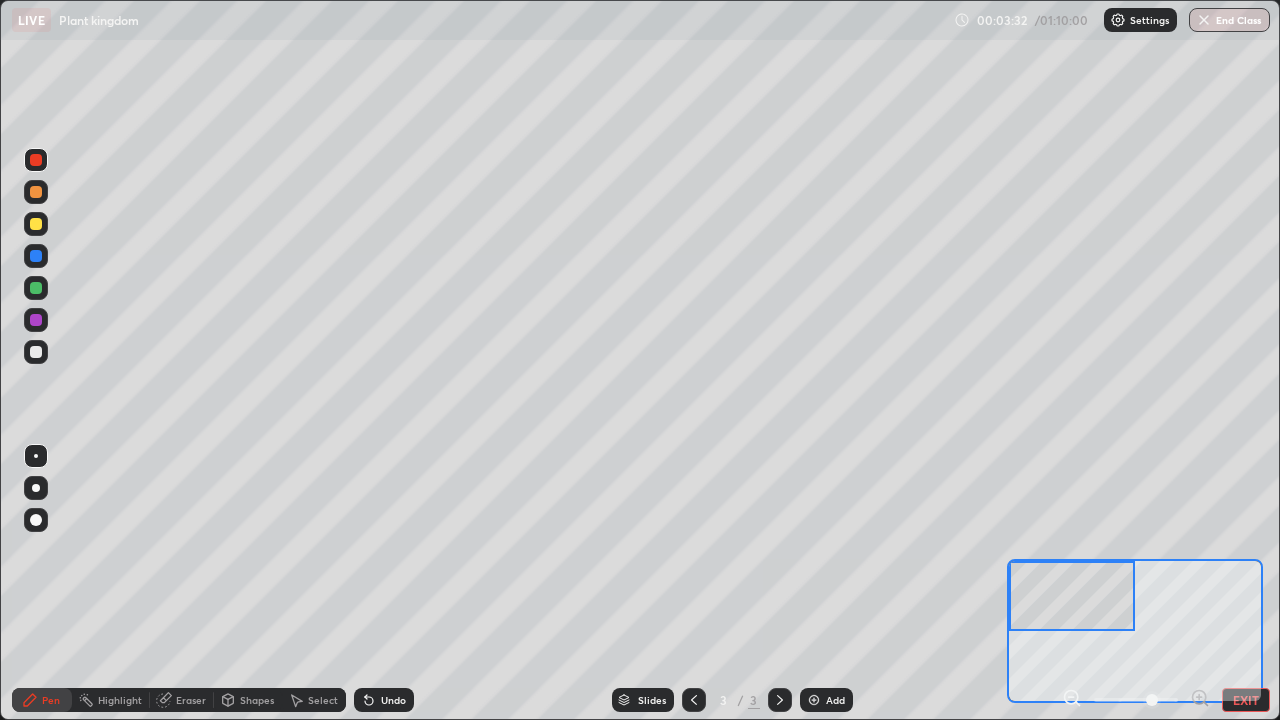 click on "Eraser" at bounding box center (191, 700) 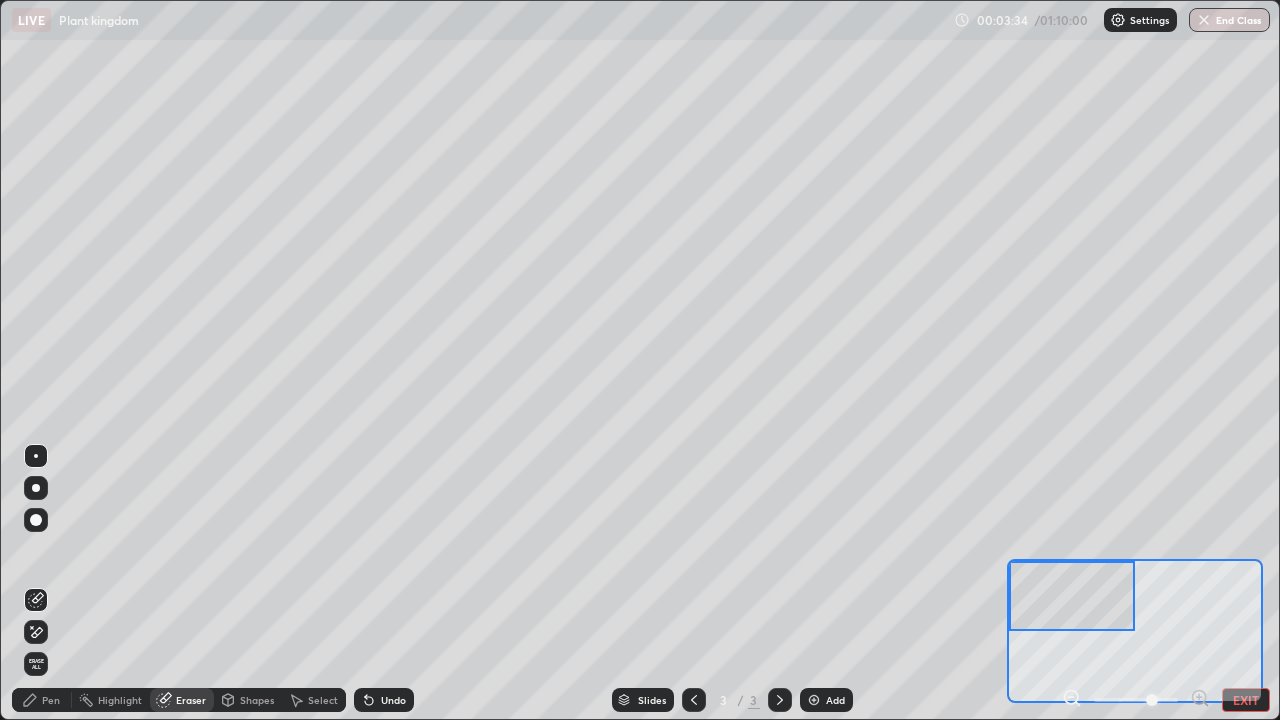click on "Pen" at bounding box center (51, 700) 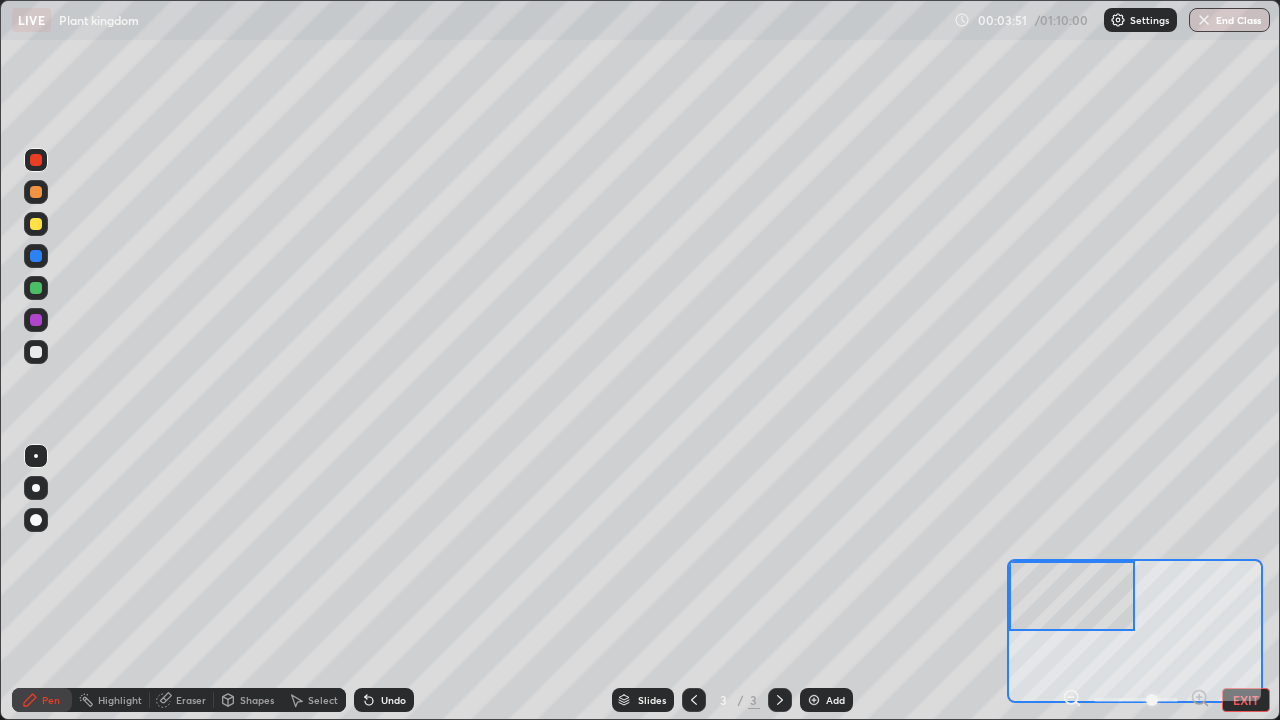 click at bounding box center (36, 288) 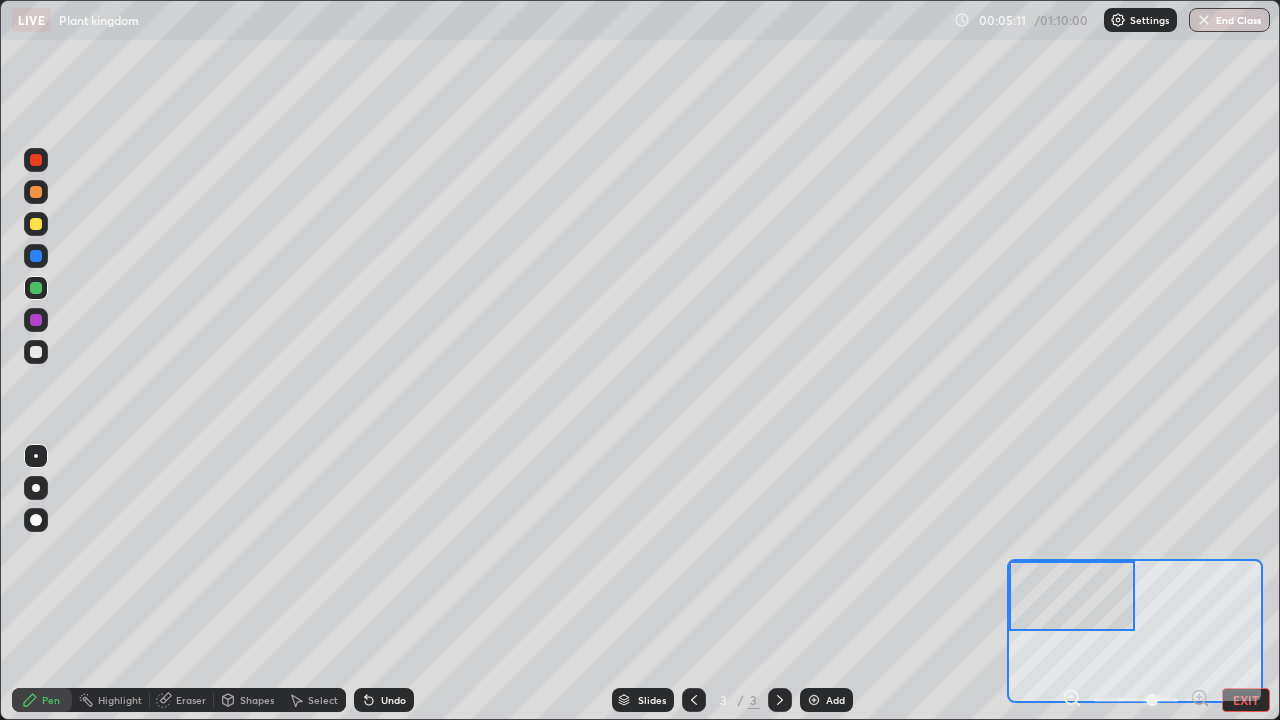 click on "EXIT" at bounding box center [1246, 700] 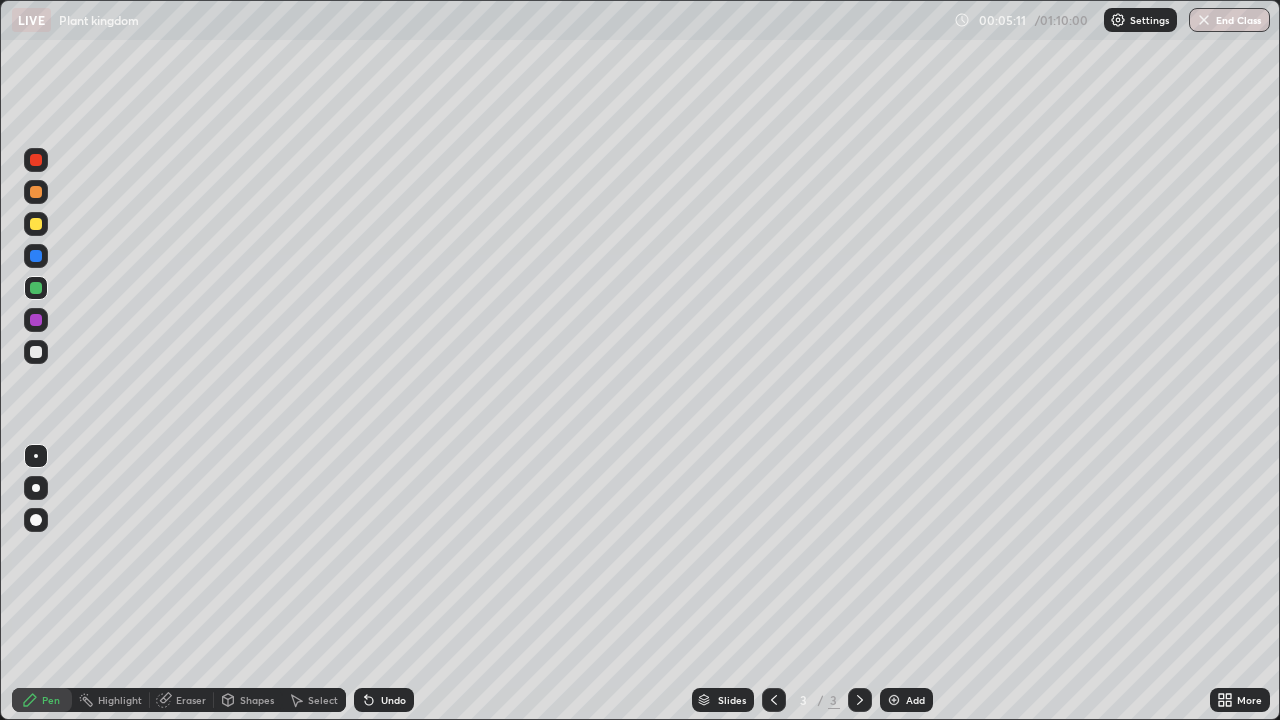 click on "More" at bounding box center (1249, 700) 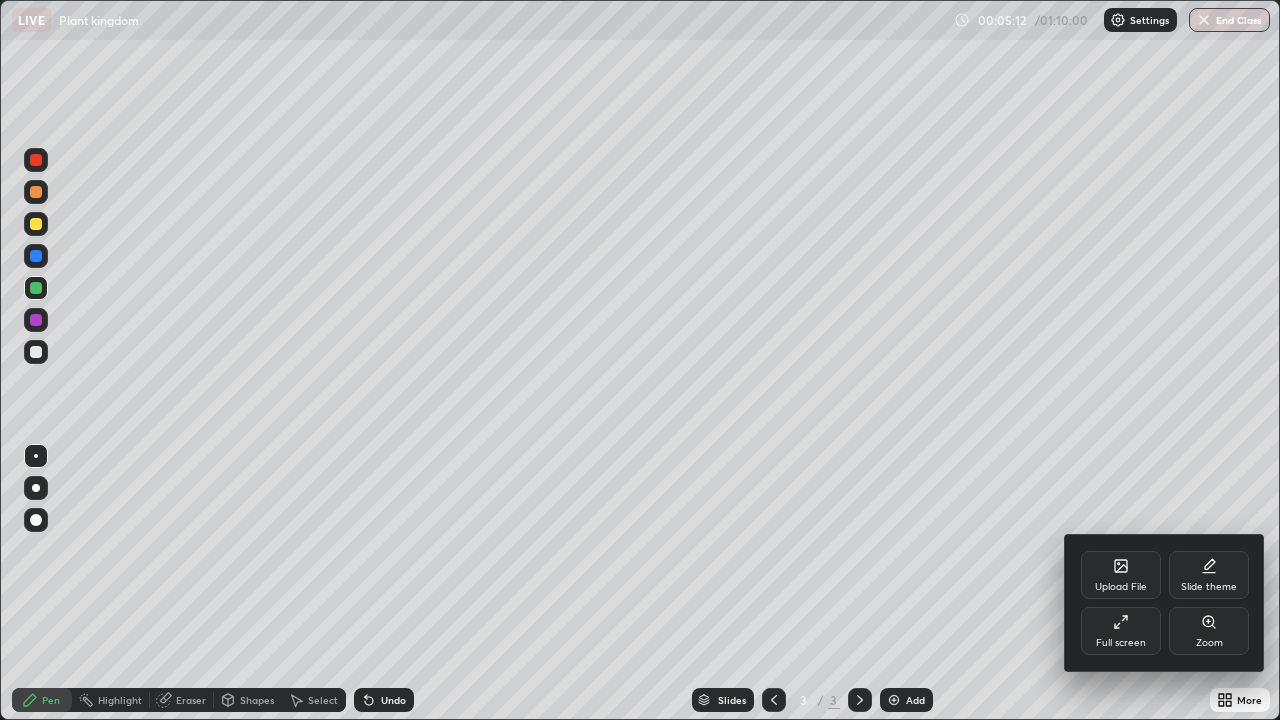 click on "Upload File" at bounding box center [1121, 587] 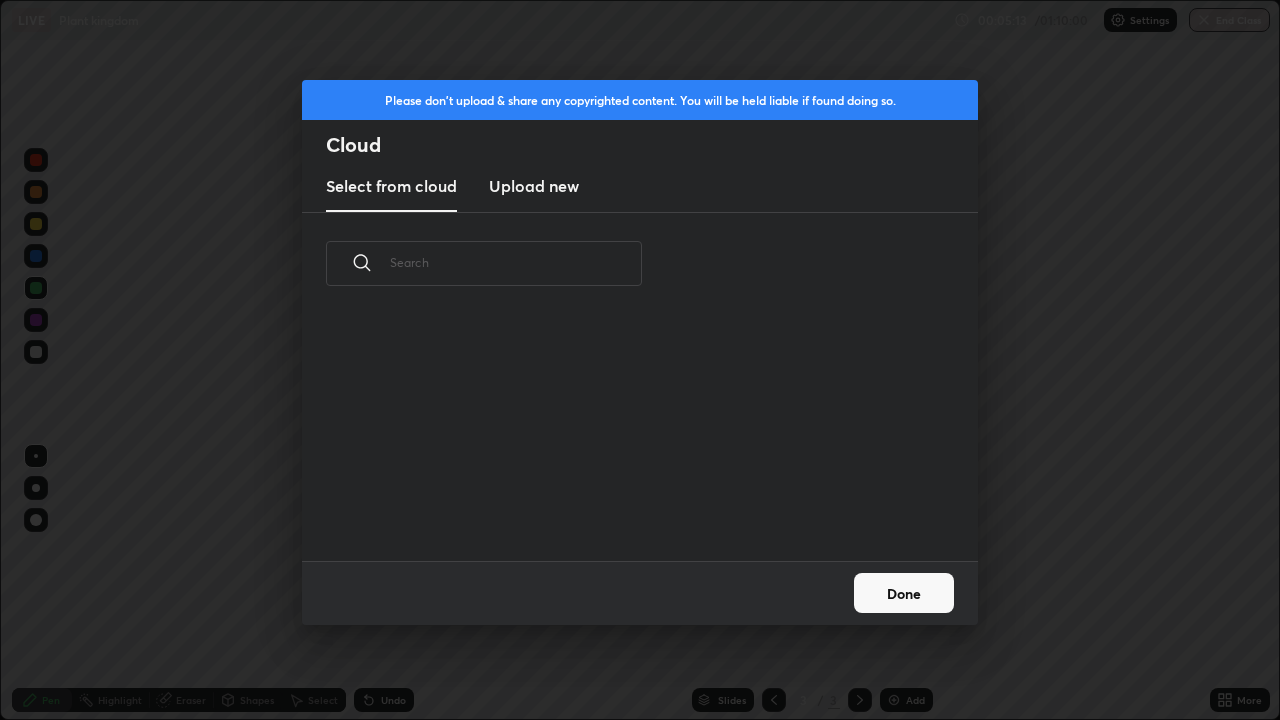 click on "Upload new" at bounding box center (534, 187) 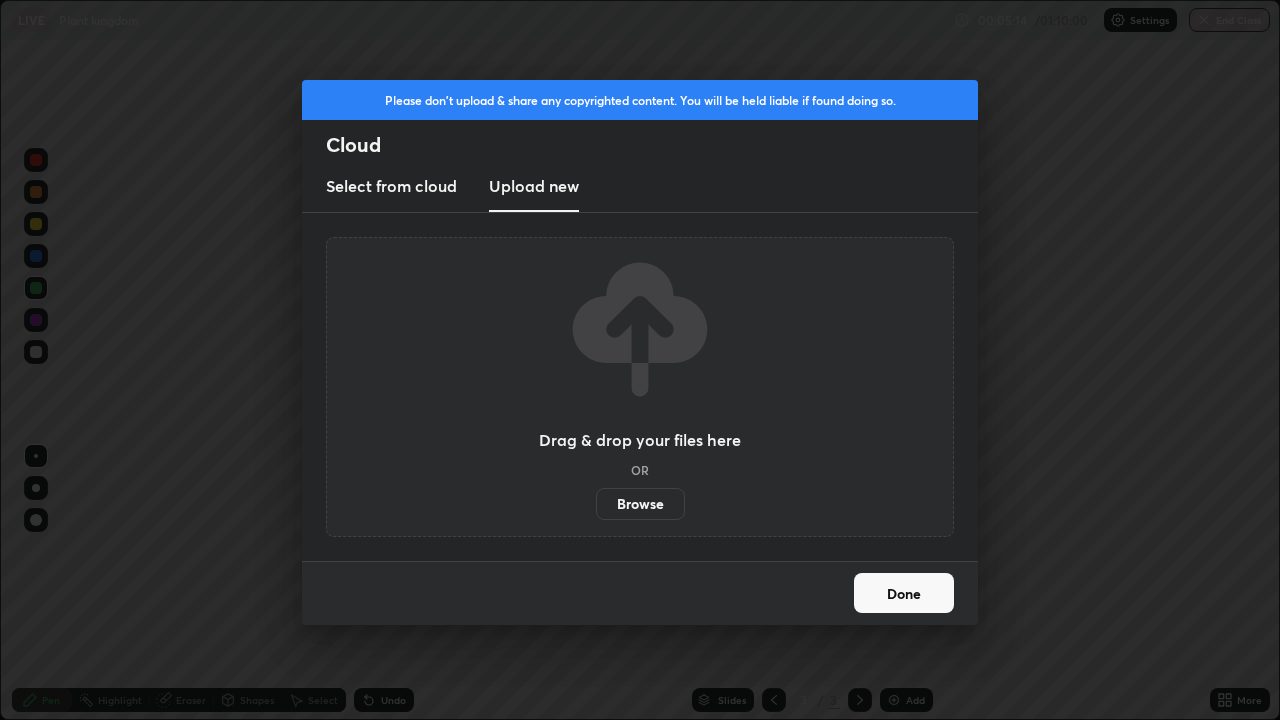 click on "Browse" at bounding box center (640, 504) 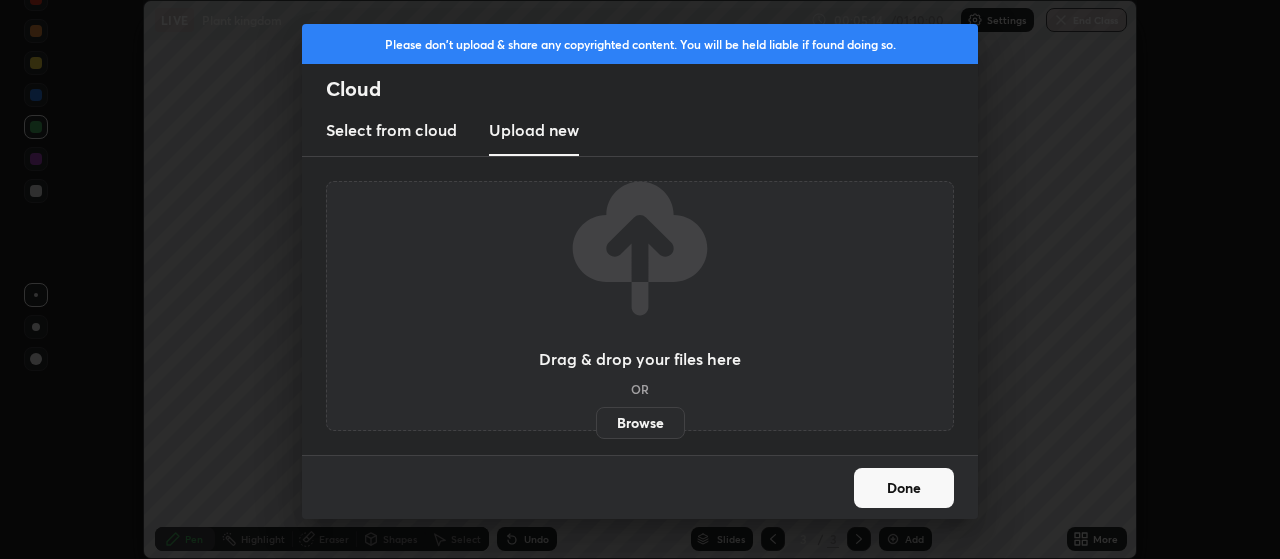 scroll, scrollTop: 559, scrollLeft: 1280, axis: both 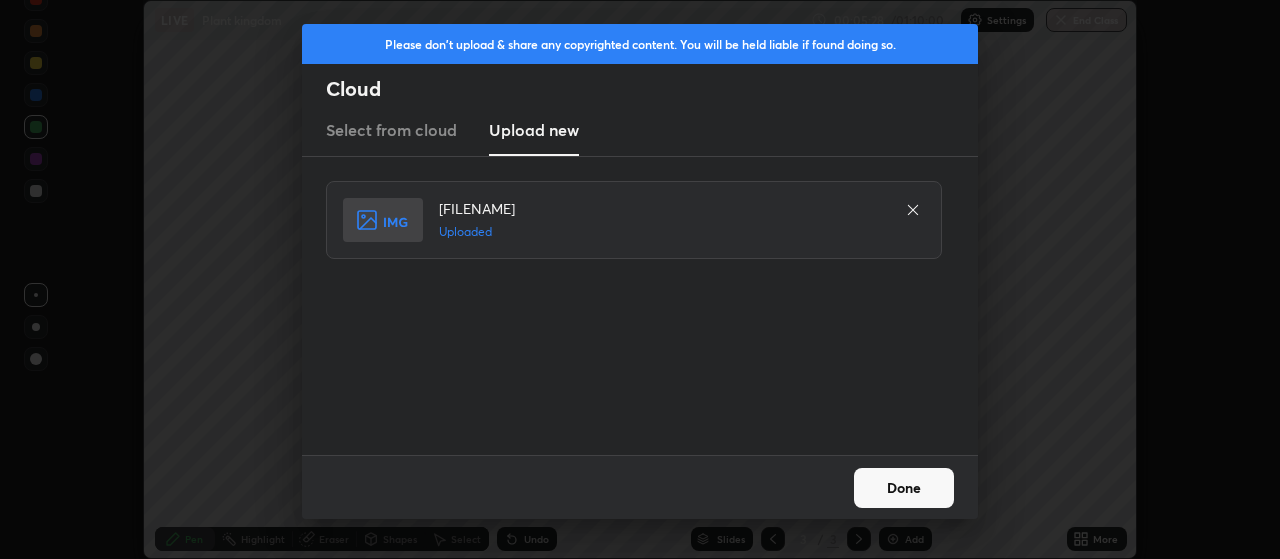 click on "Done" at bounding box center [904, 488] 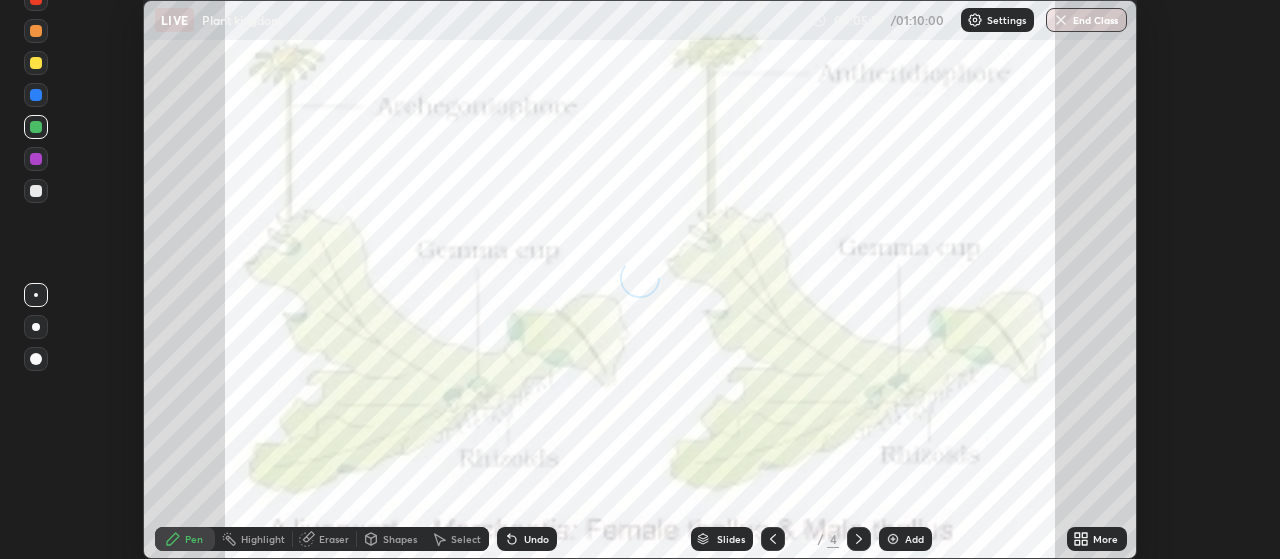 click 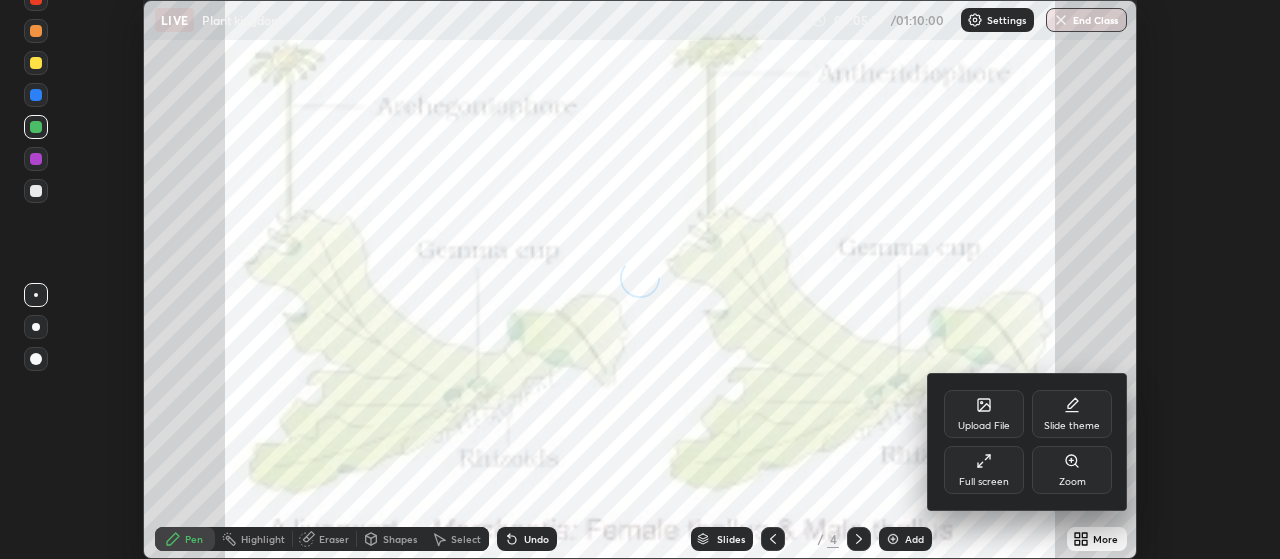 click on "Full screen" at bounding box center [984, 470] 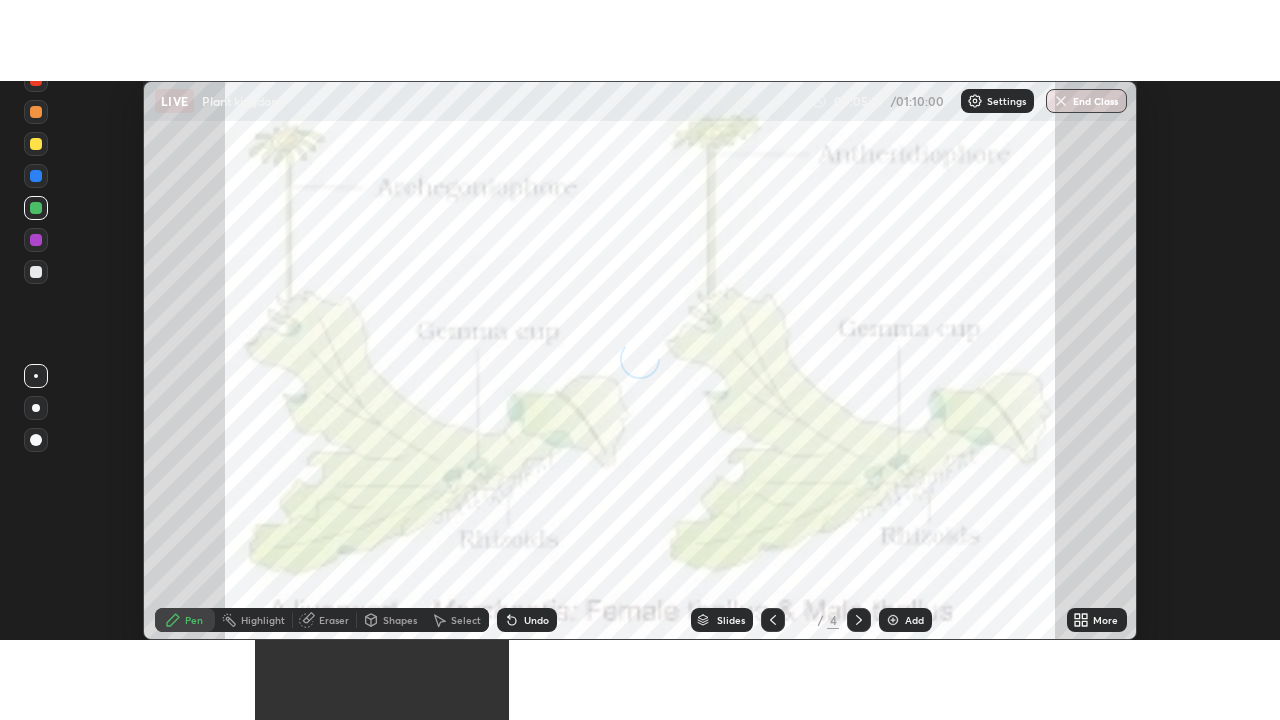 scroll, scrollTop: 99280, scrollLeft: 98720, axis: both 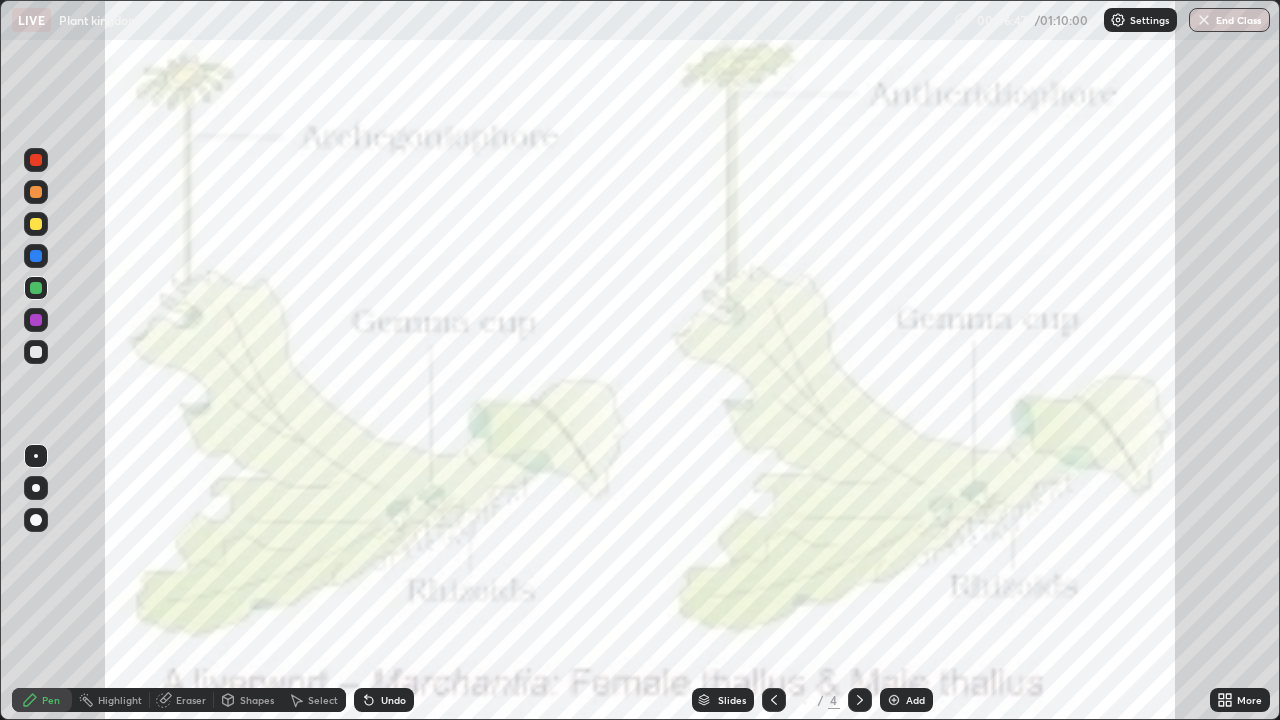 click 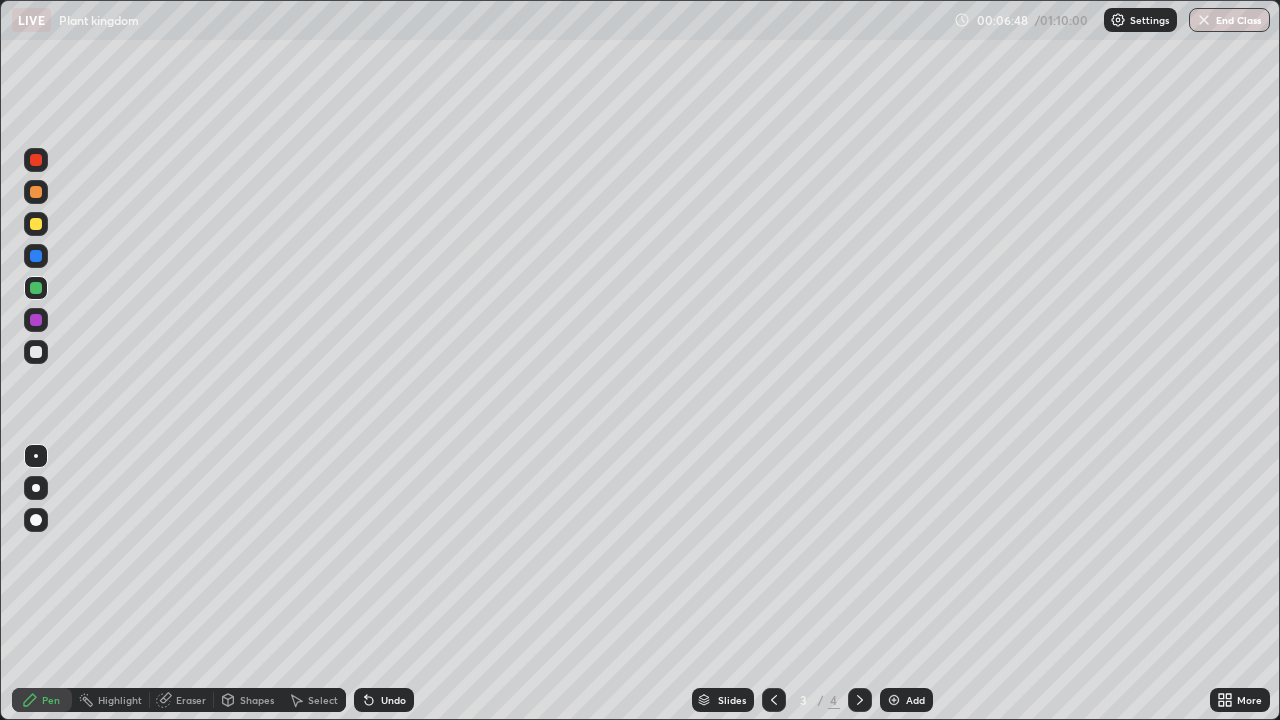 click 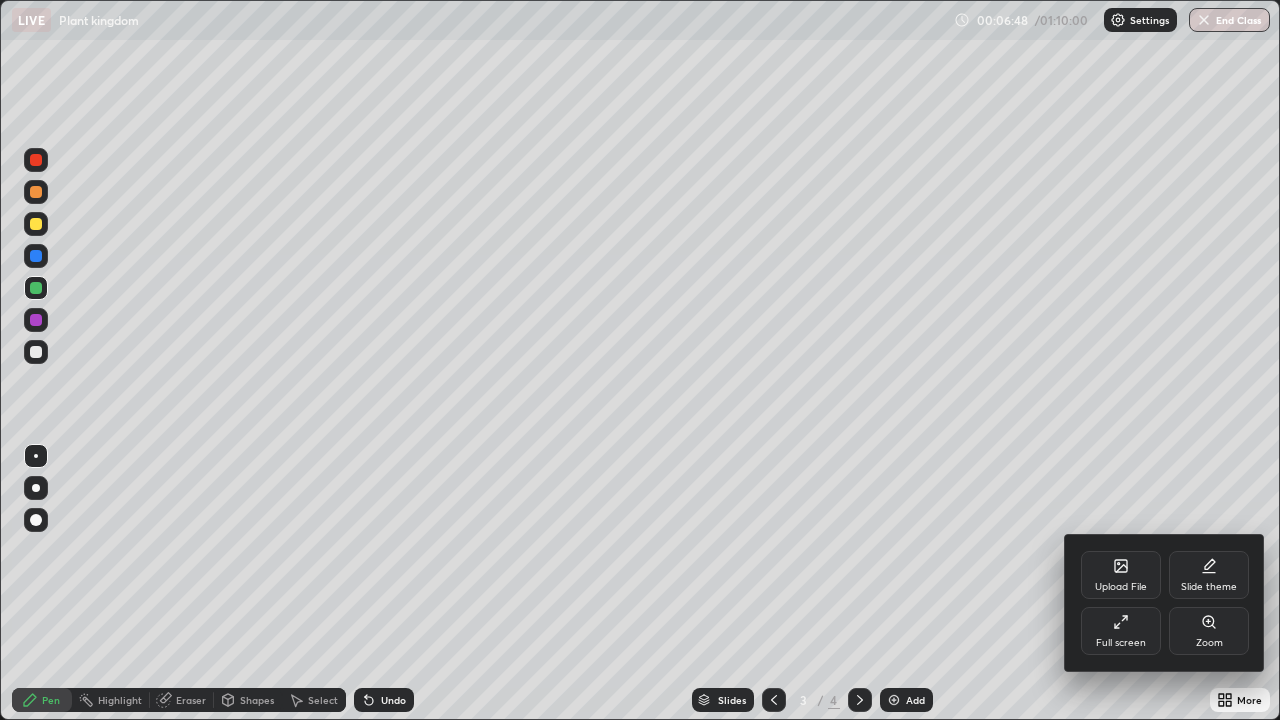click on "Zoom" at bounding box center (1209, 643) 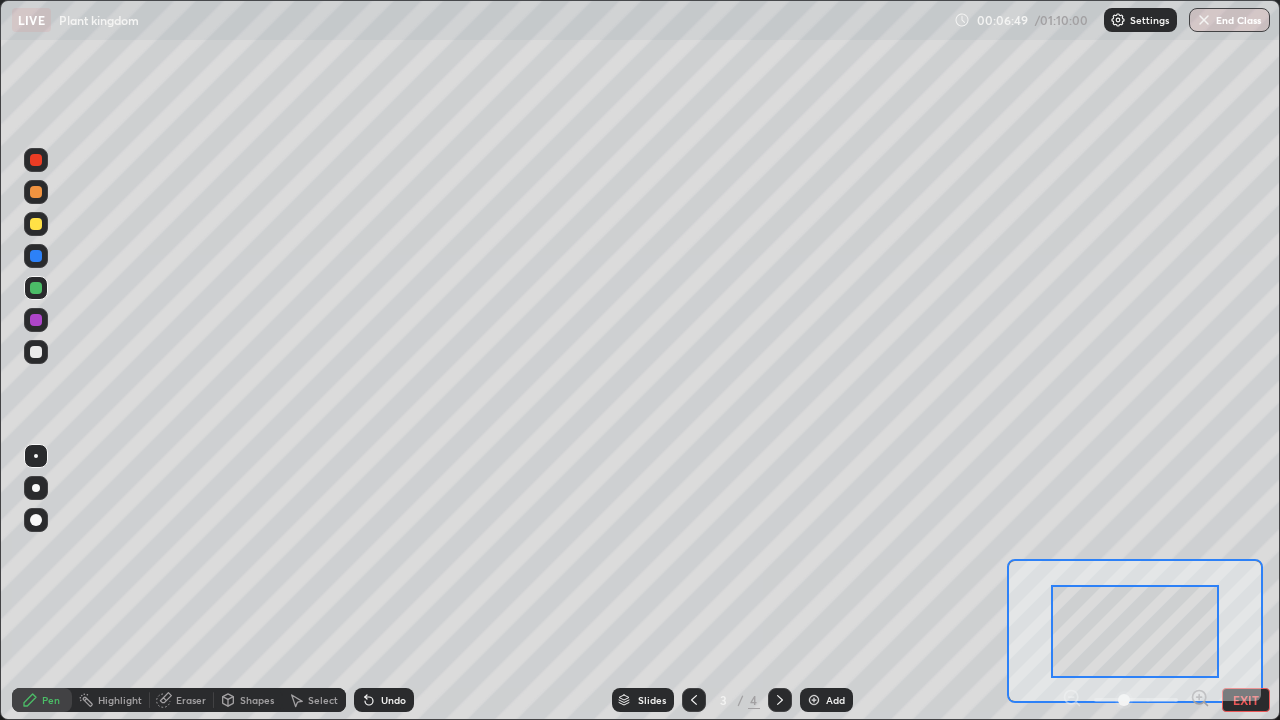 click 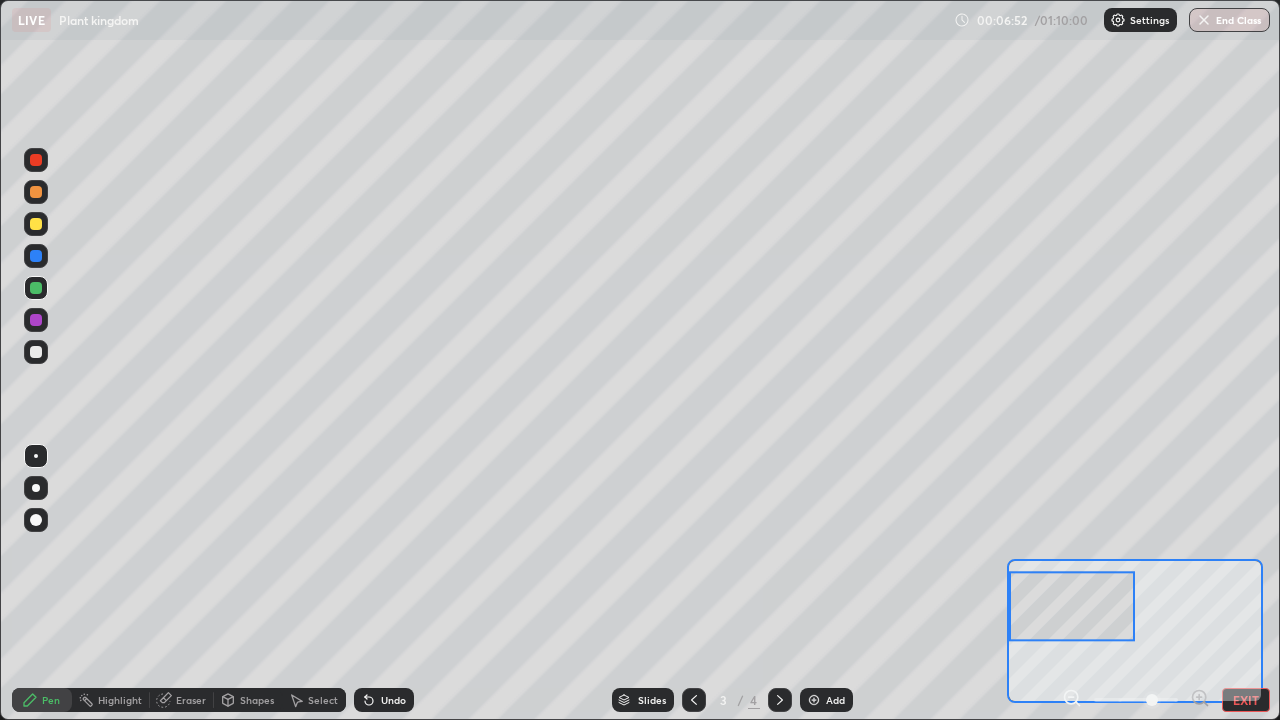 click at bounding box center (36, 352) 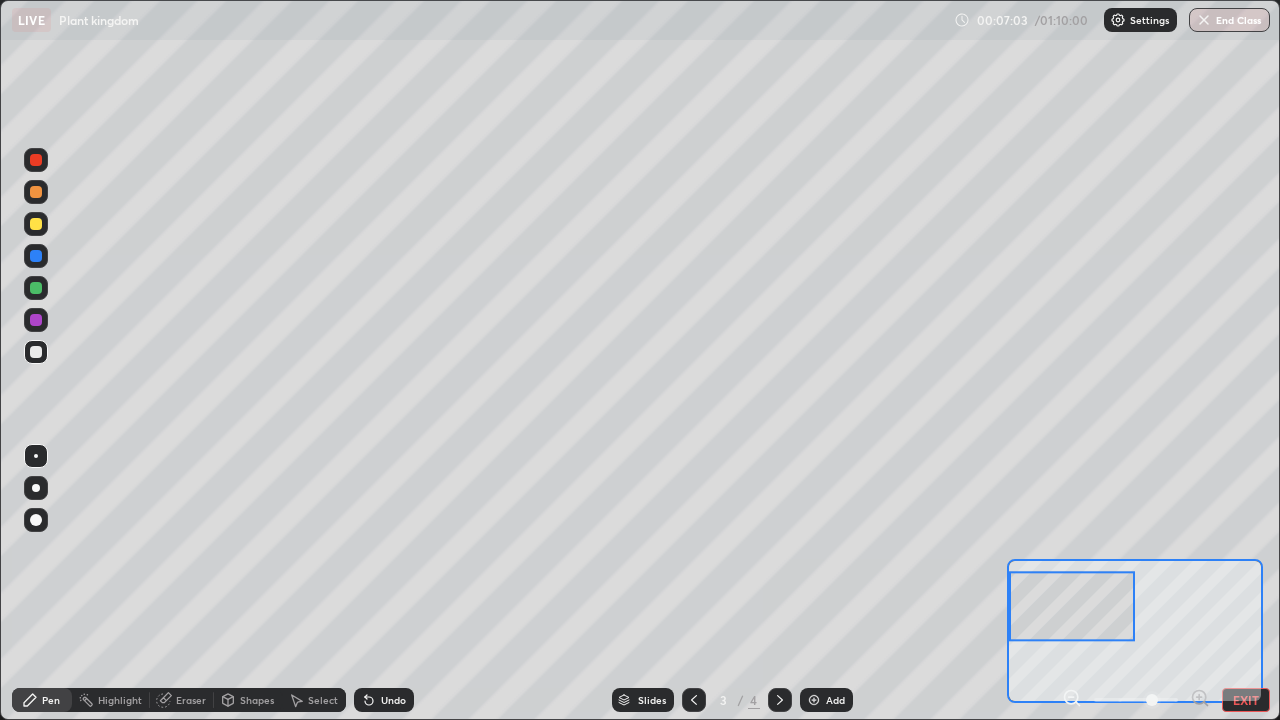 click on "Eraser" at bounding box center (182, 700) 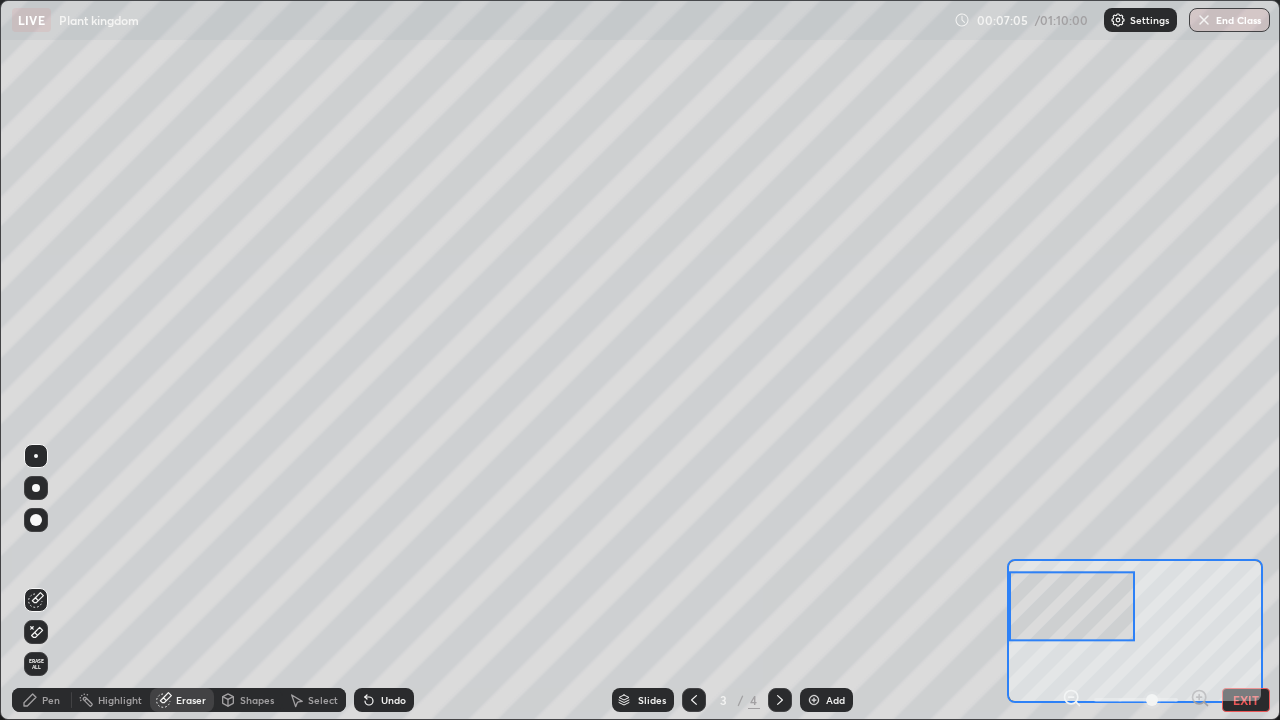 click on "Pen" at bounding box center [42, 700] 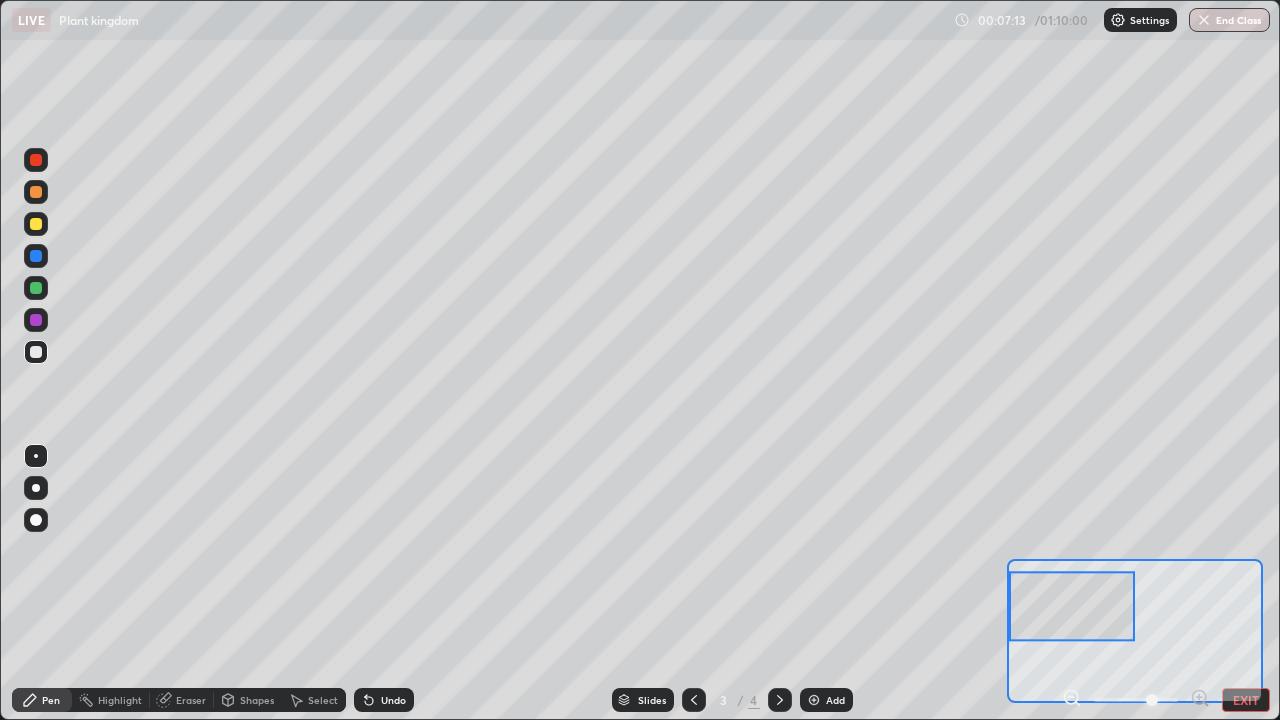 click at bounding box center (36, 160) 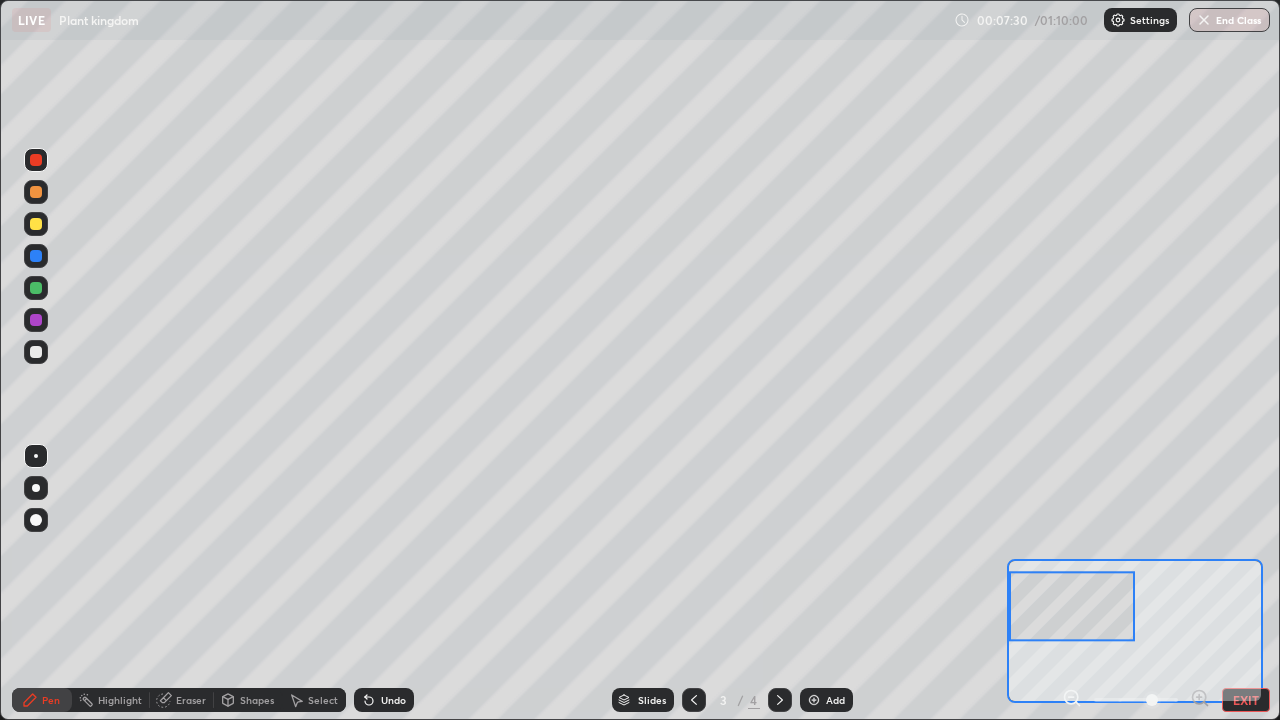 click at bounding box center [36, 352] 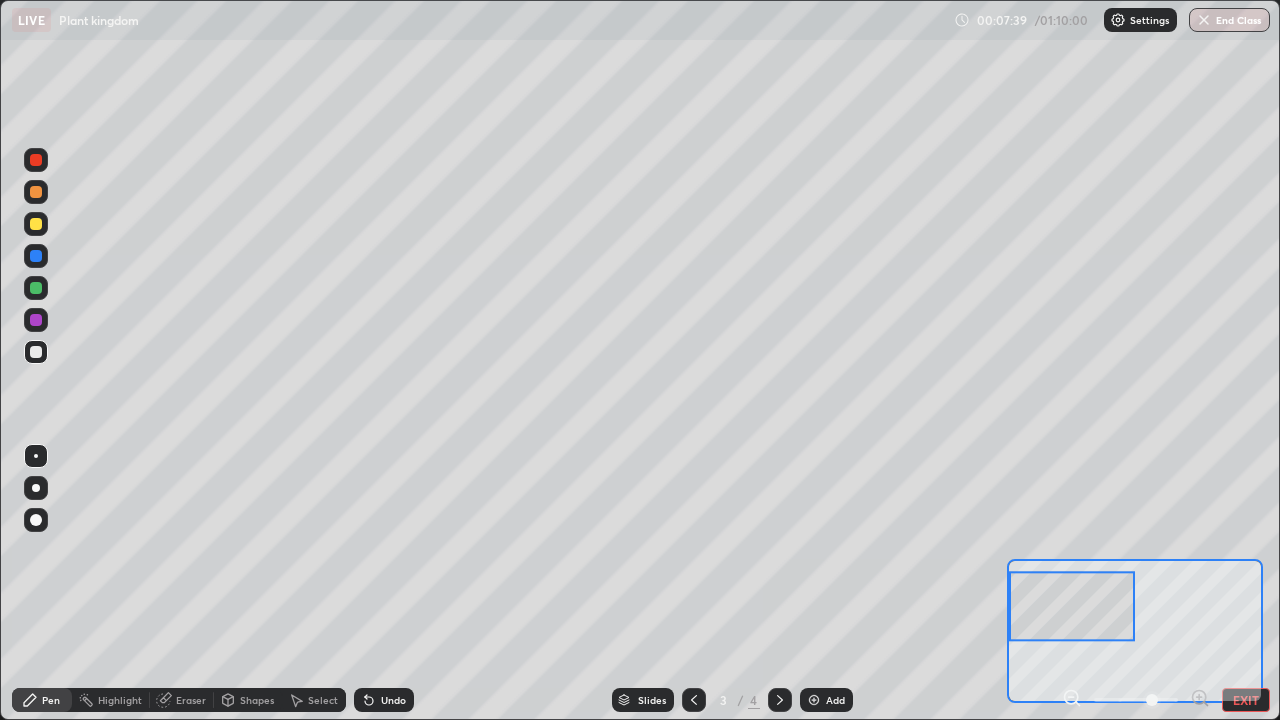 click at bounding box center [36, 224] 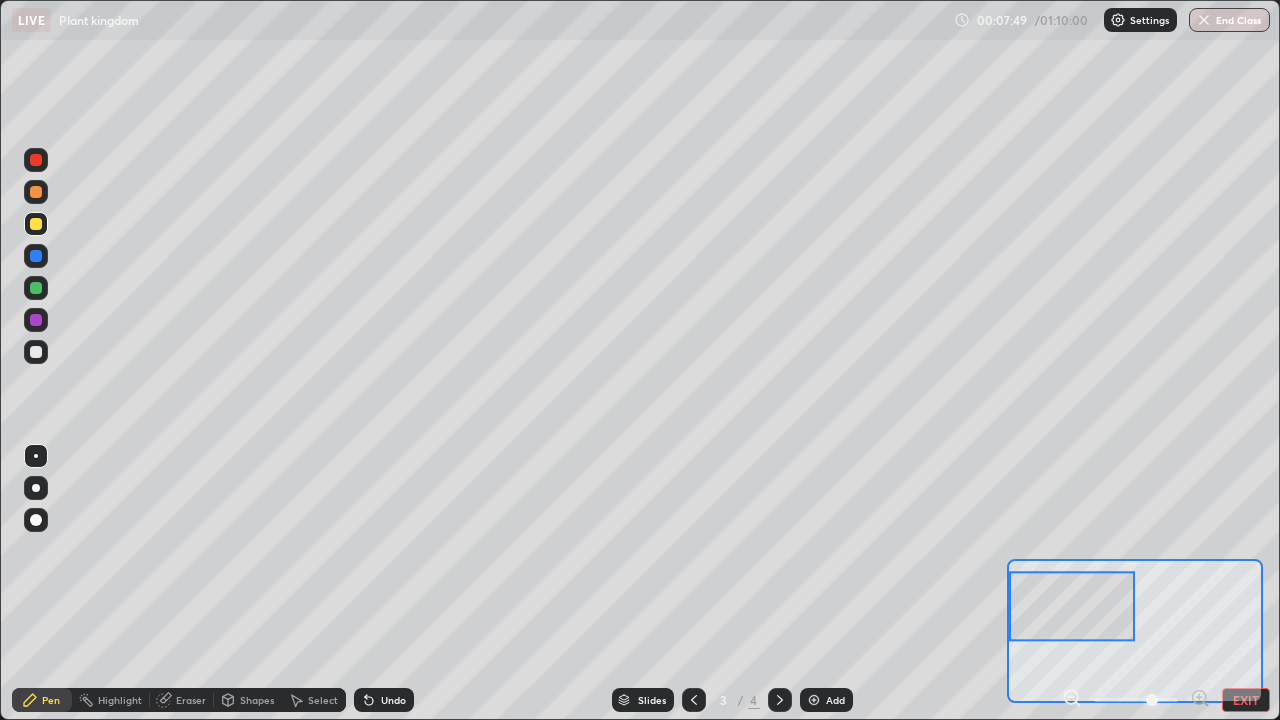 click on "Eraser" at bounding box center [191, 700] 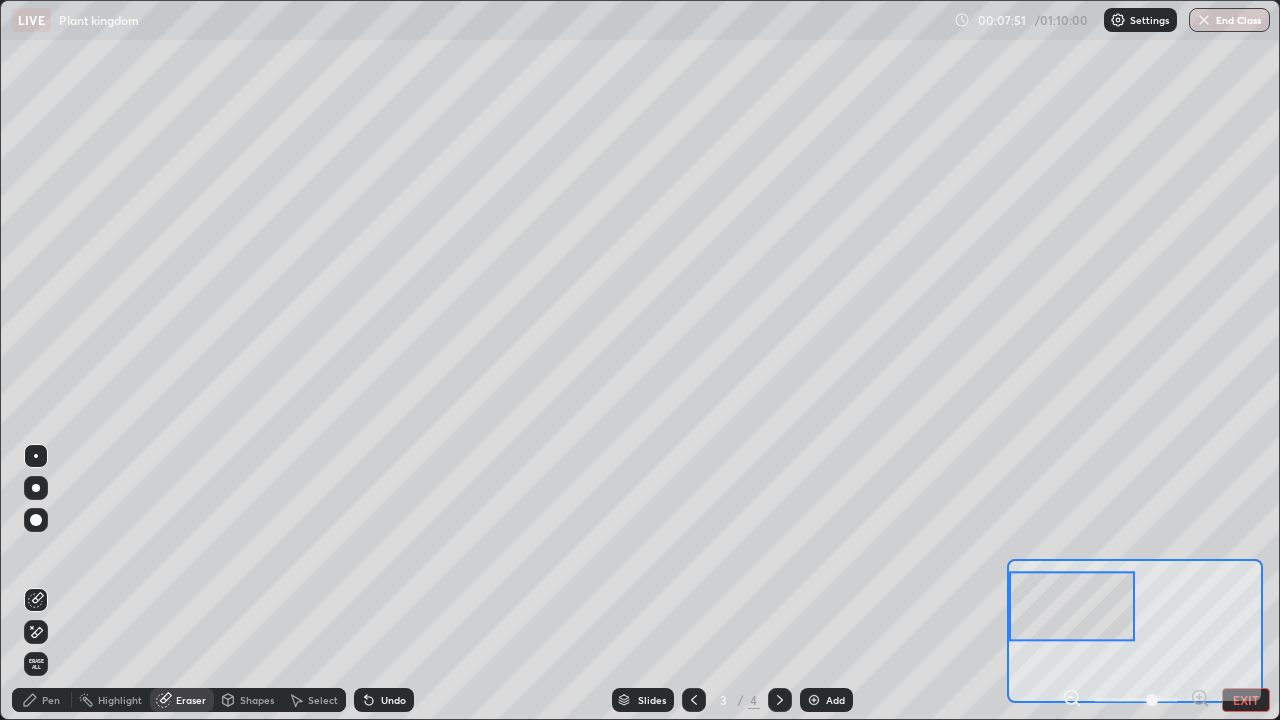 click 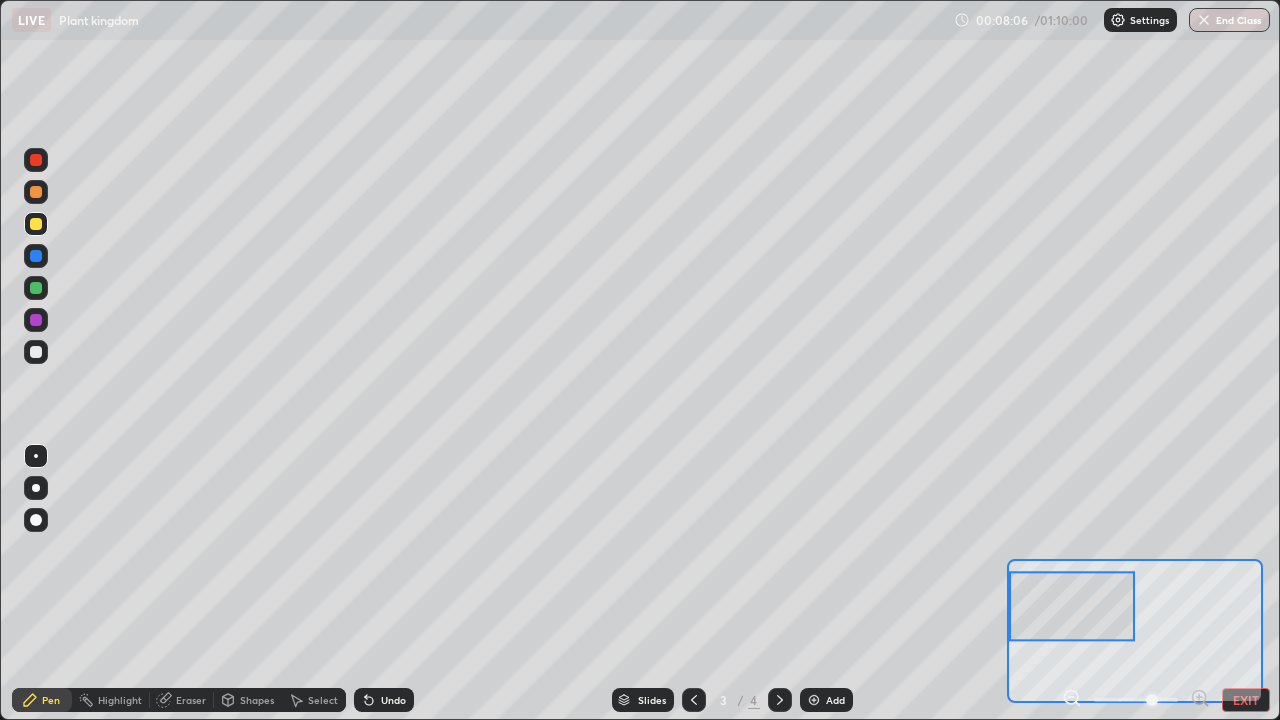 click on "EXIT" at bounding box center (1246, 700) 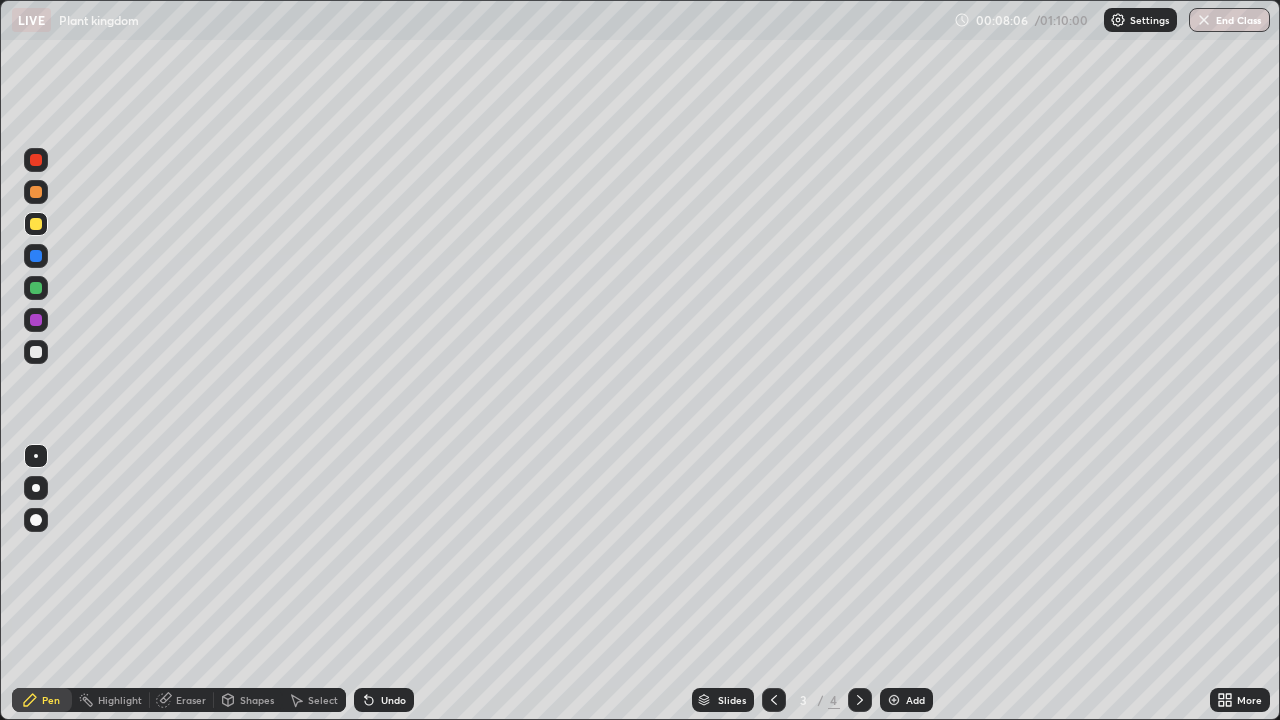 click 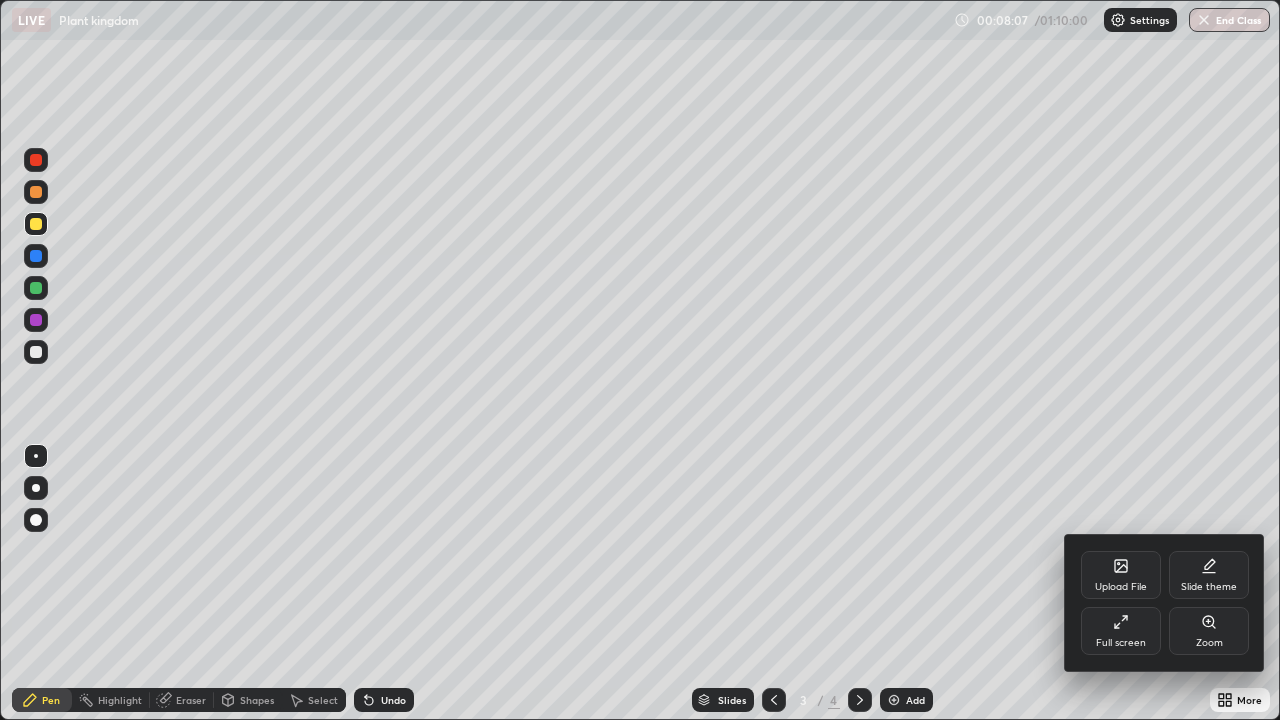 click on "Full screen" at bounding box center (1121, 631) 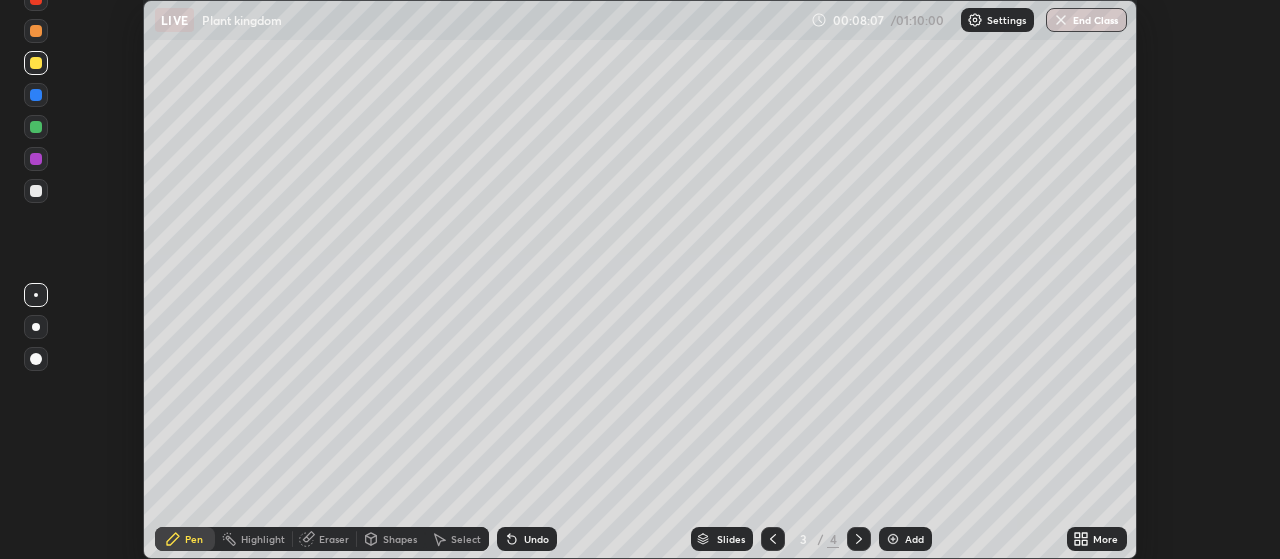 scroll, scrollTop: 559, scrollLeft: 1280, axis: both 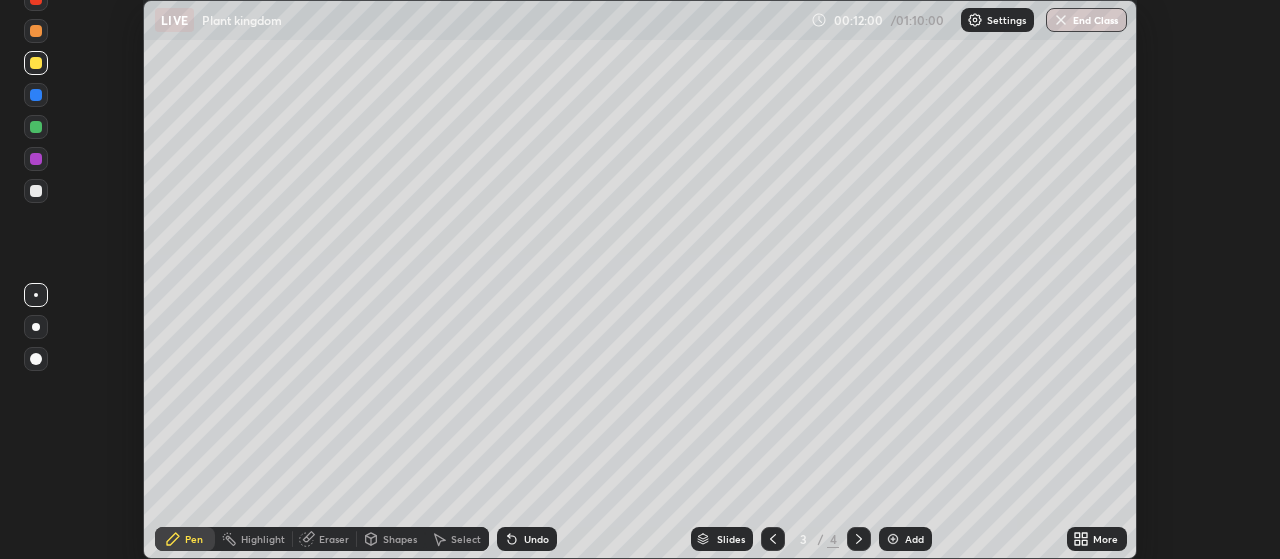 click on "More" at bounding box center (1105, 539) 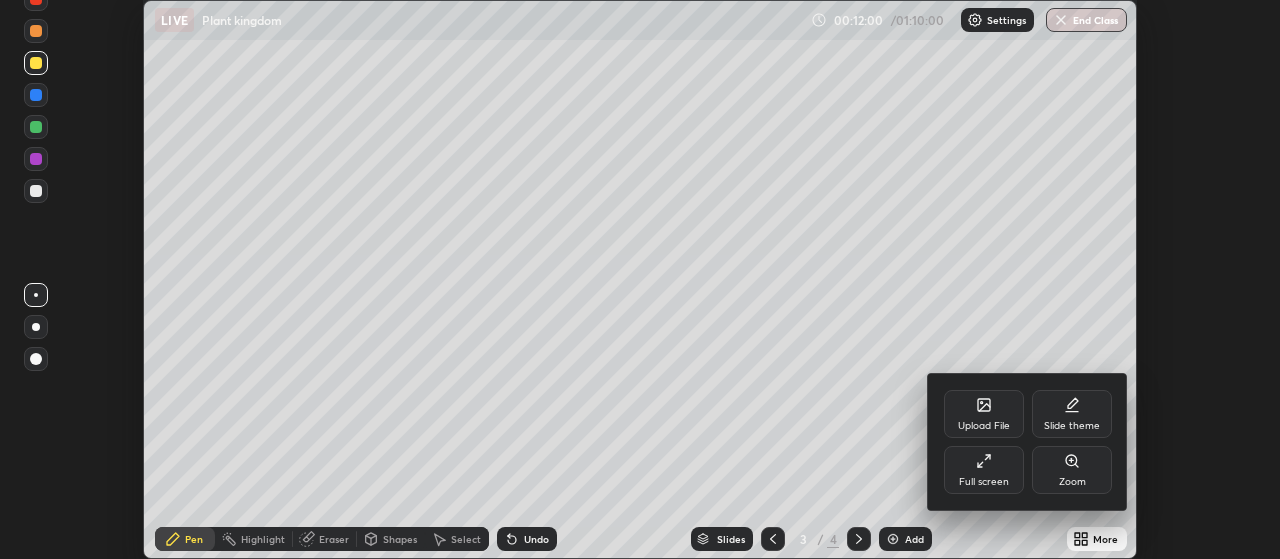 click on "Full screen" at bounding box center [984, 470] 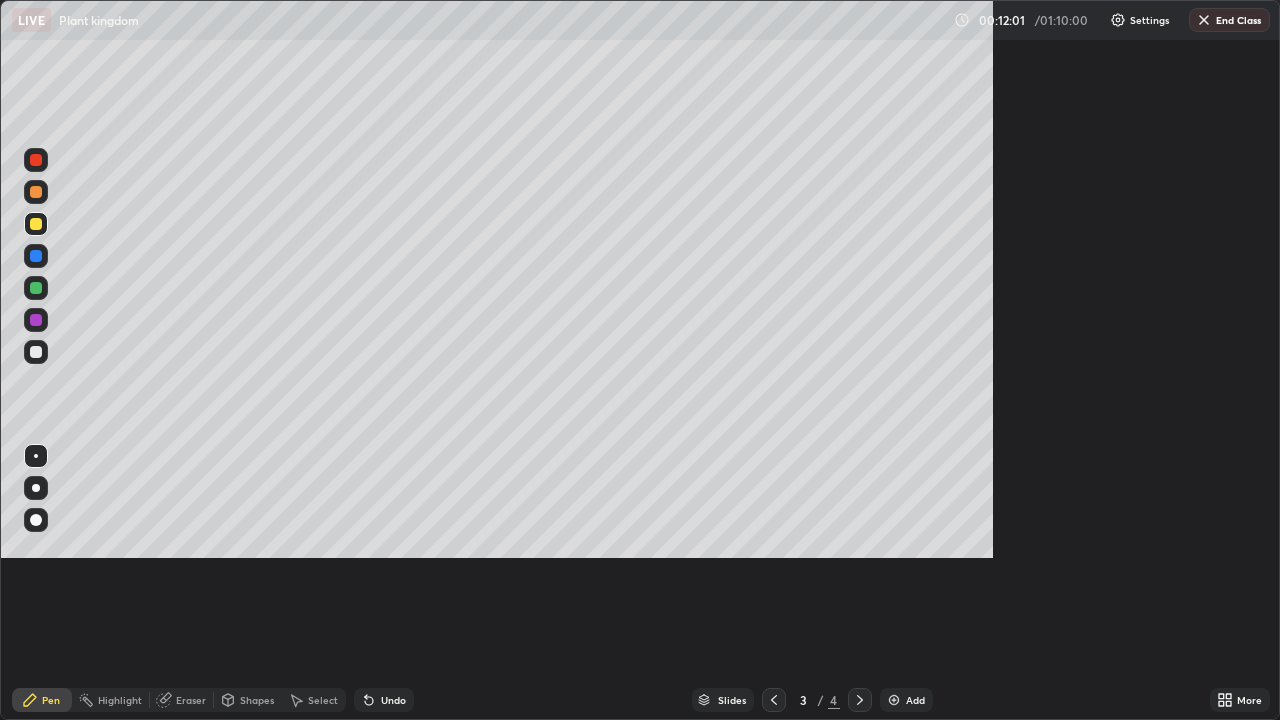 scroll, scrollTop: 99280, scrollLeft: 98720, axis: both 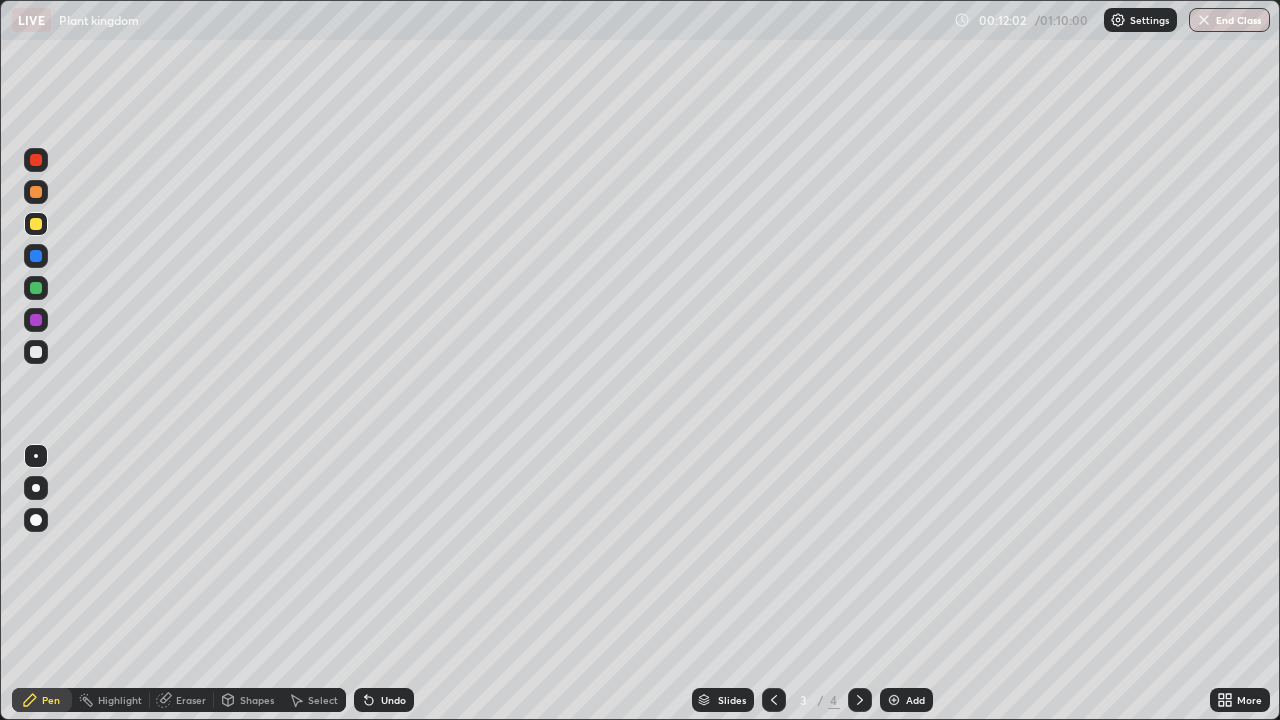 click 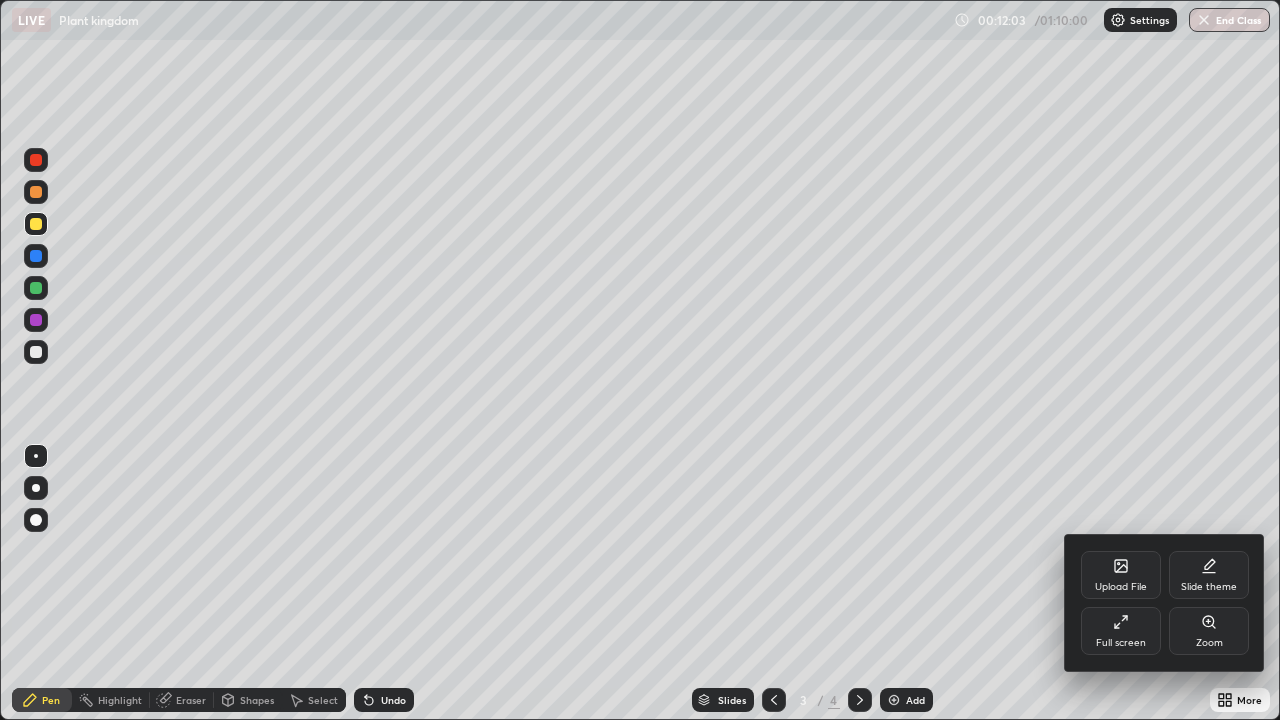 click on "Zoom" at bounding box center [1209, 631] 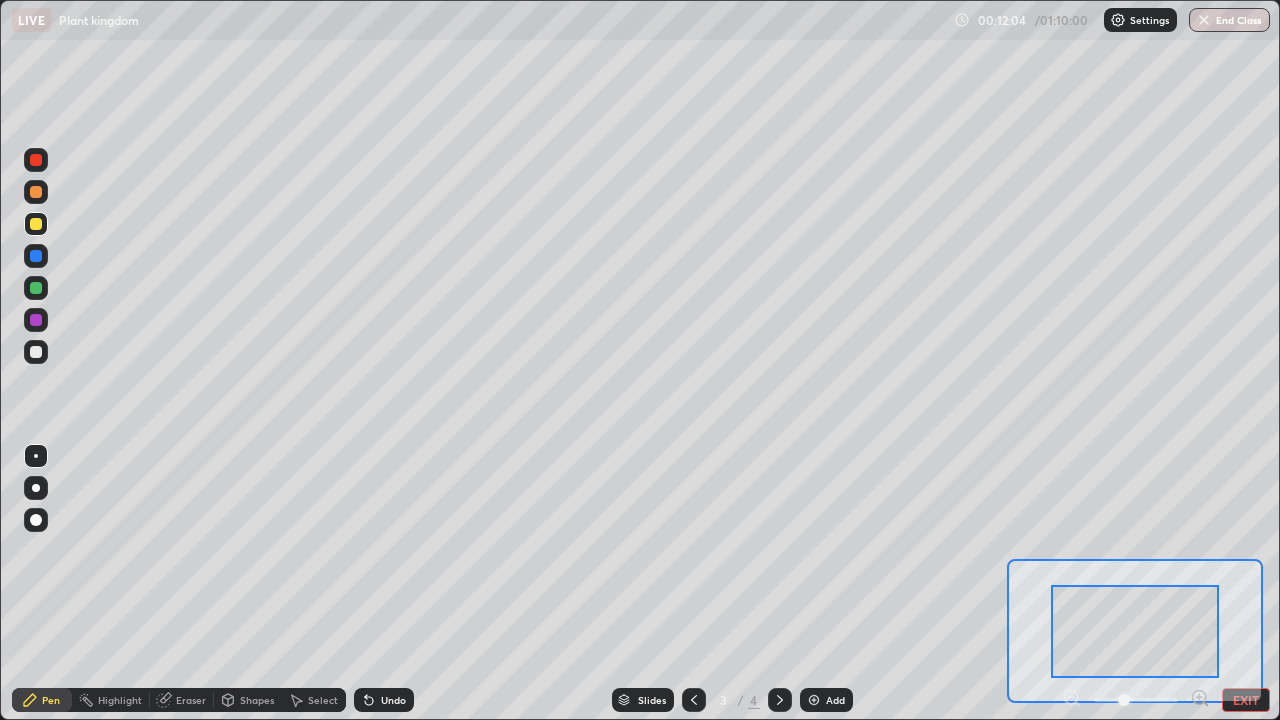 click 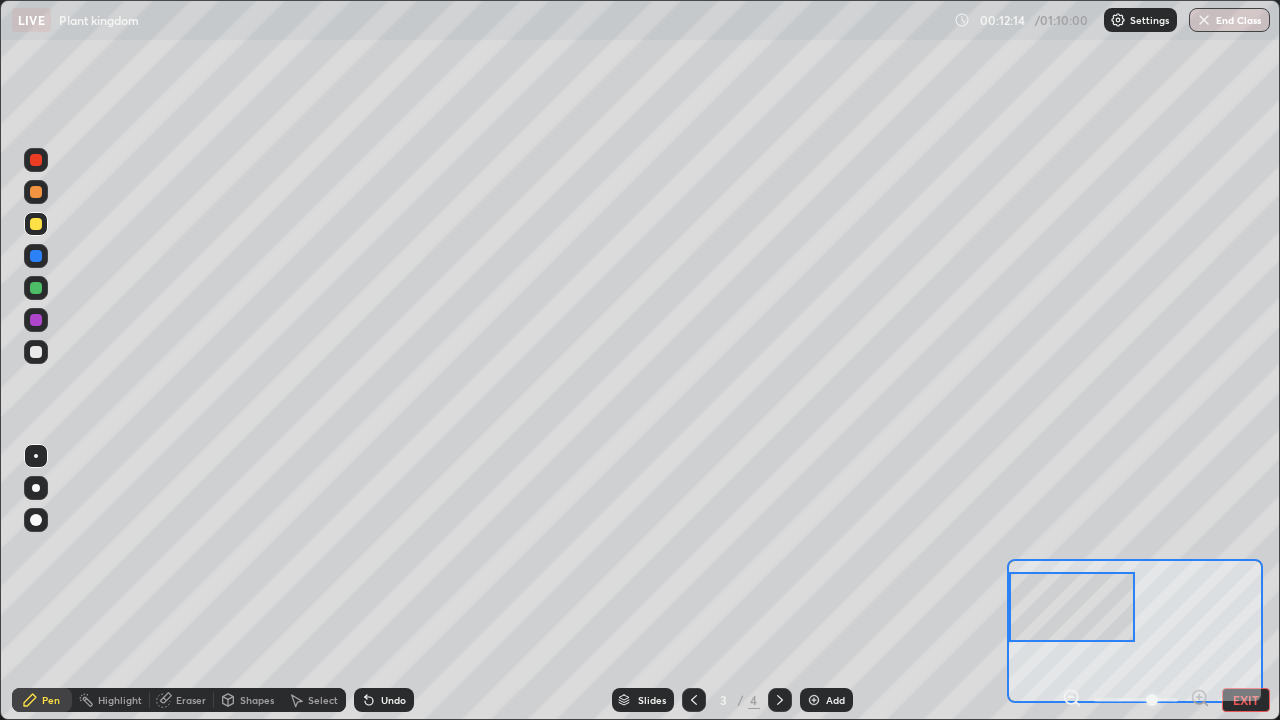 click on "Eraser" at bounding box center [191, 700] 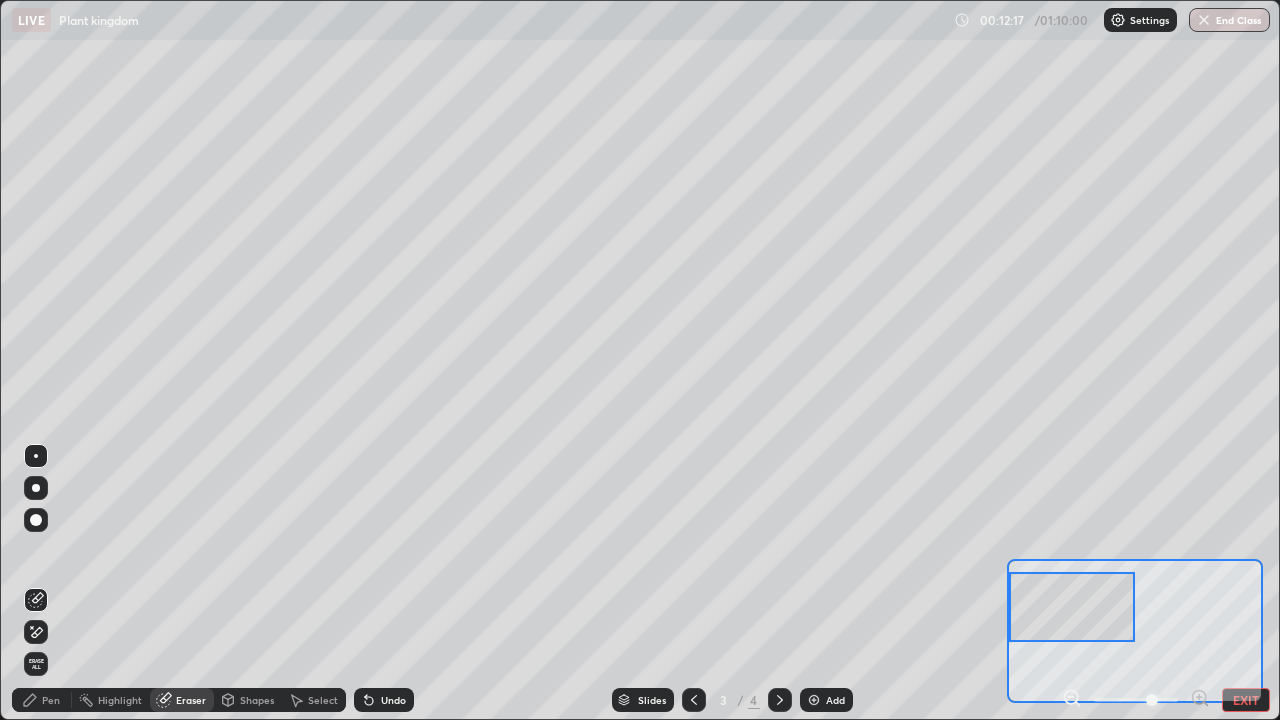 click on "Pen" at bounding box center [51, 700] 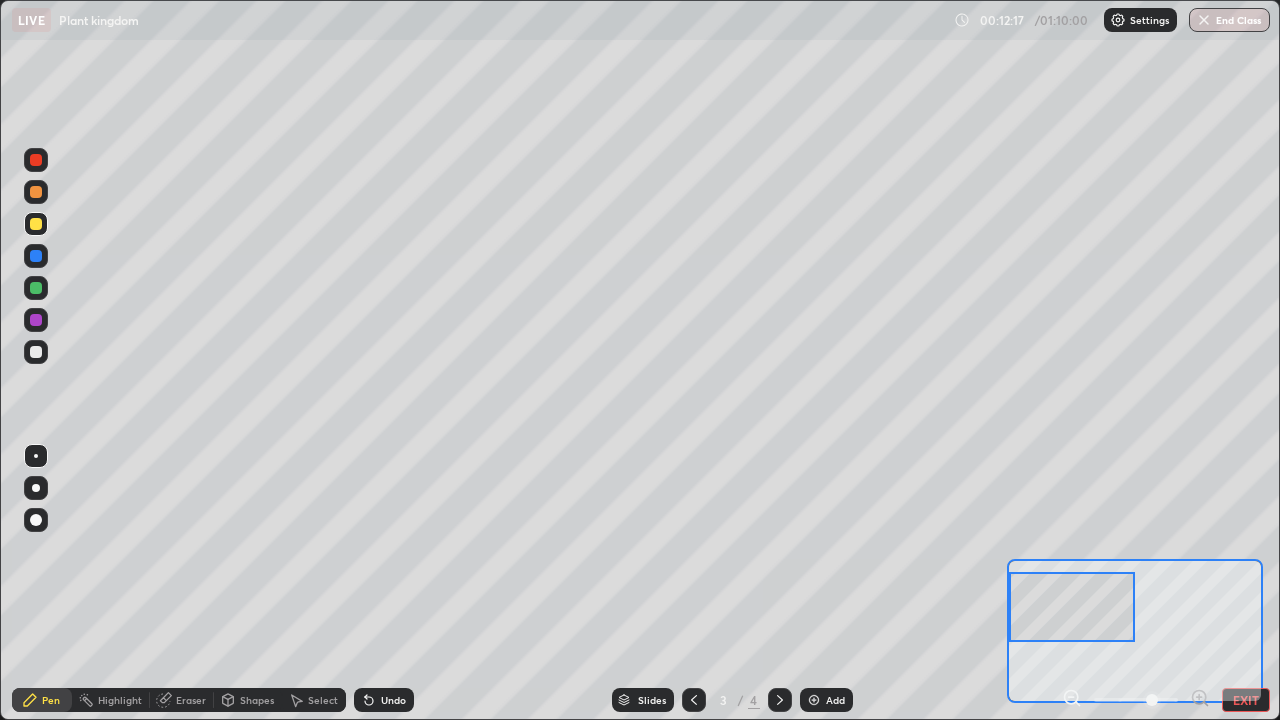 click at bounding box center [36, 352] 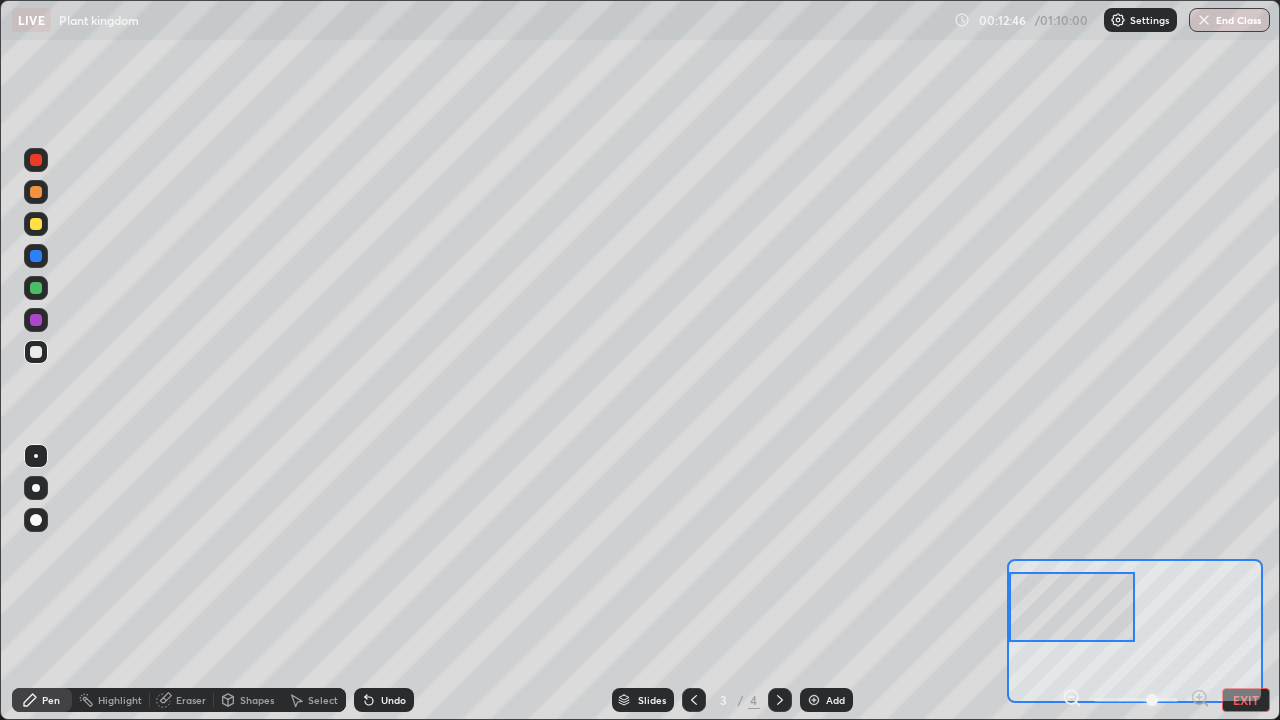 click at bounding box center [36, 224] 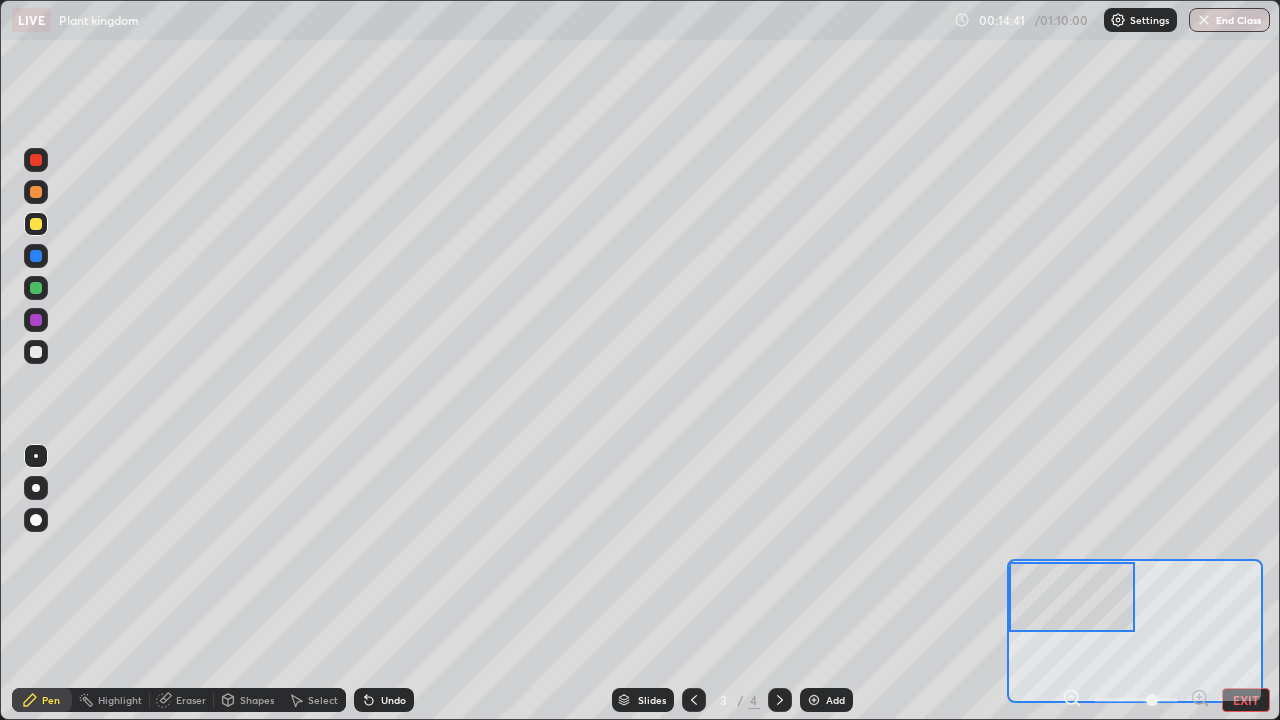 click at bounding box center [36, 256] 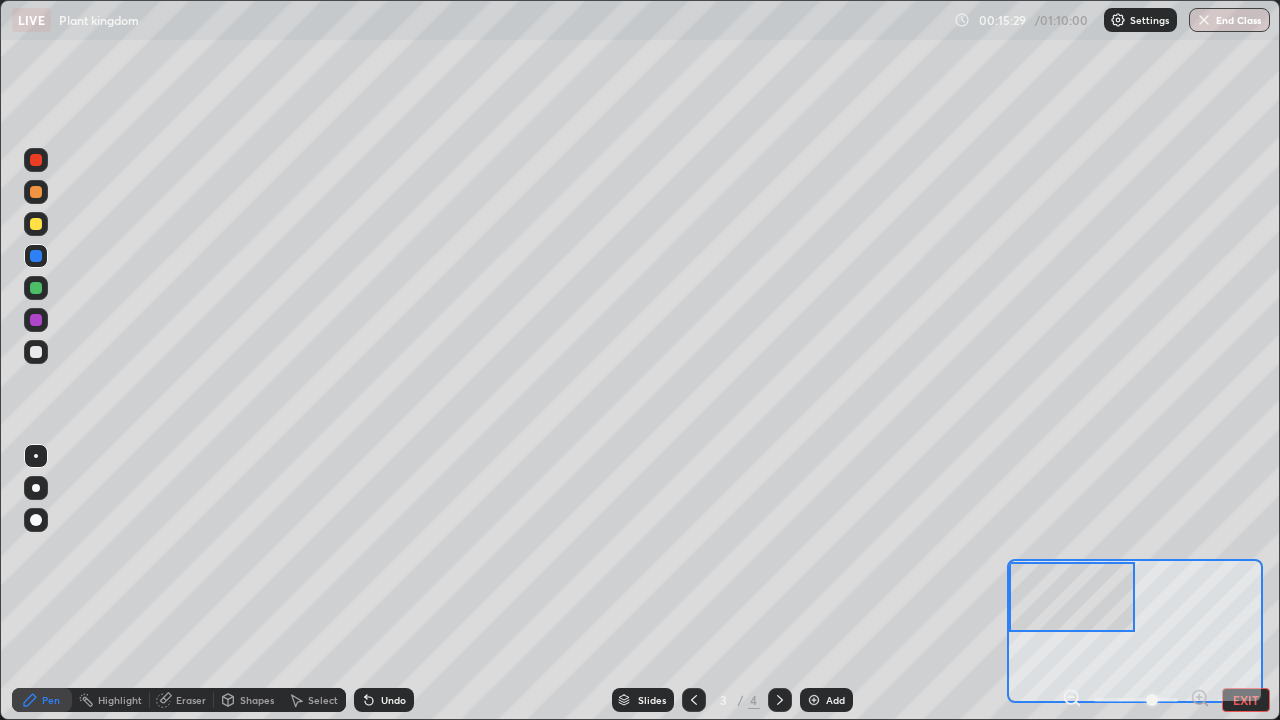 click on "Highlight" at bounding box center (120, 700) 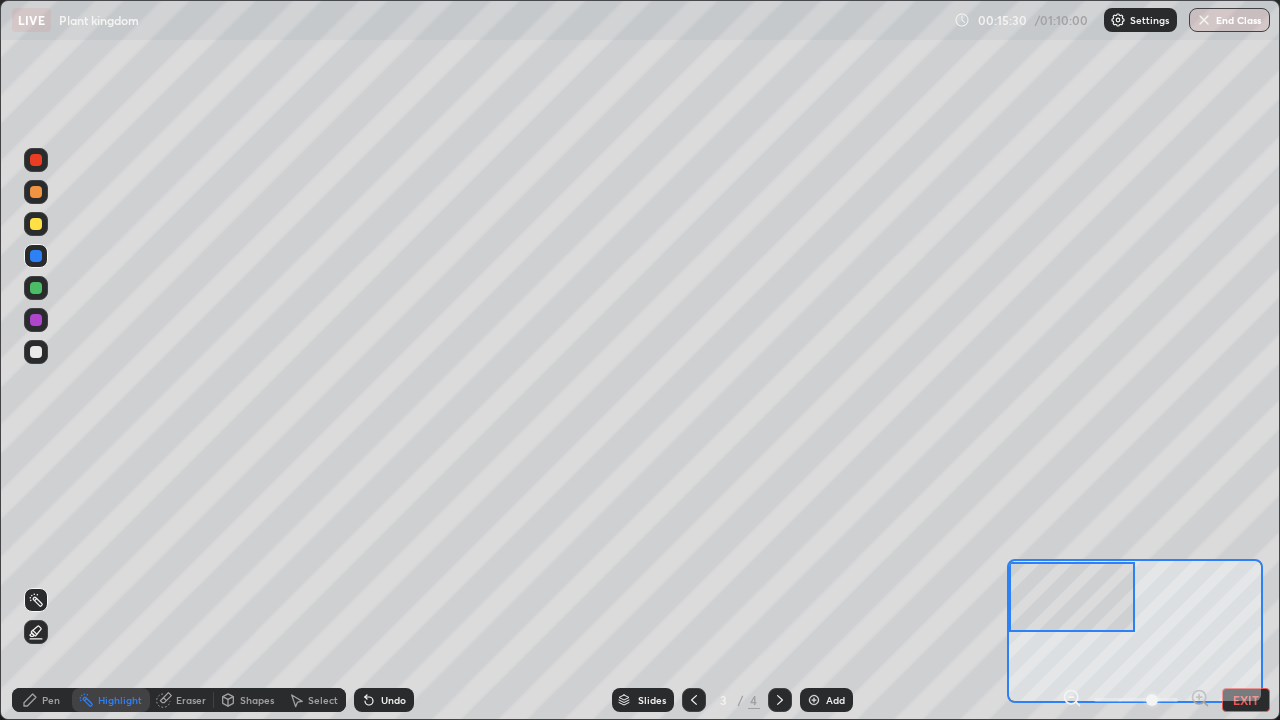 click on "Eraser" at bounding box center [191, 700] 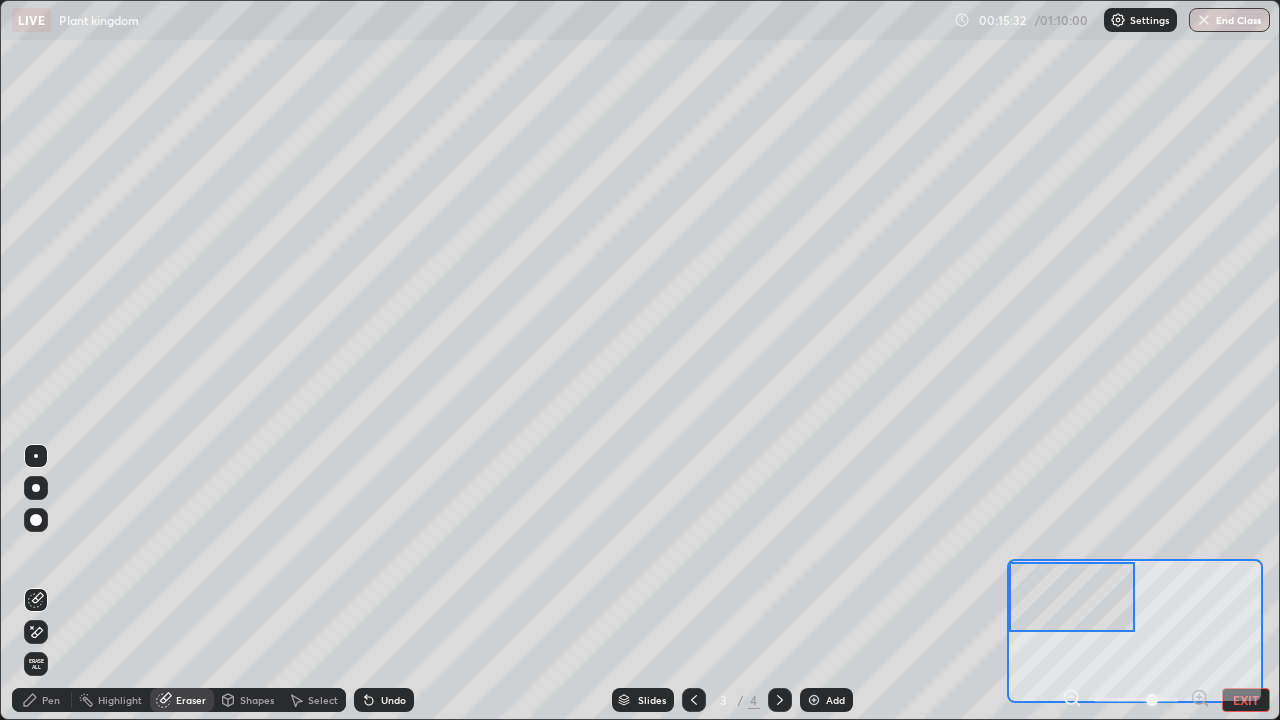 click on "Pen" at bounding box center (51, 700) 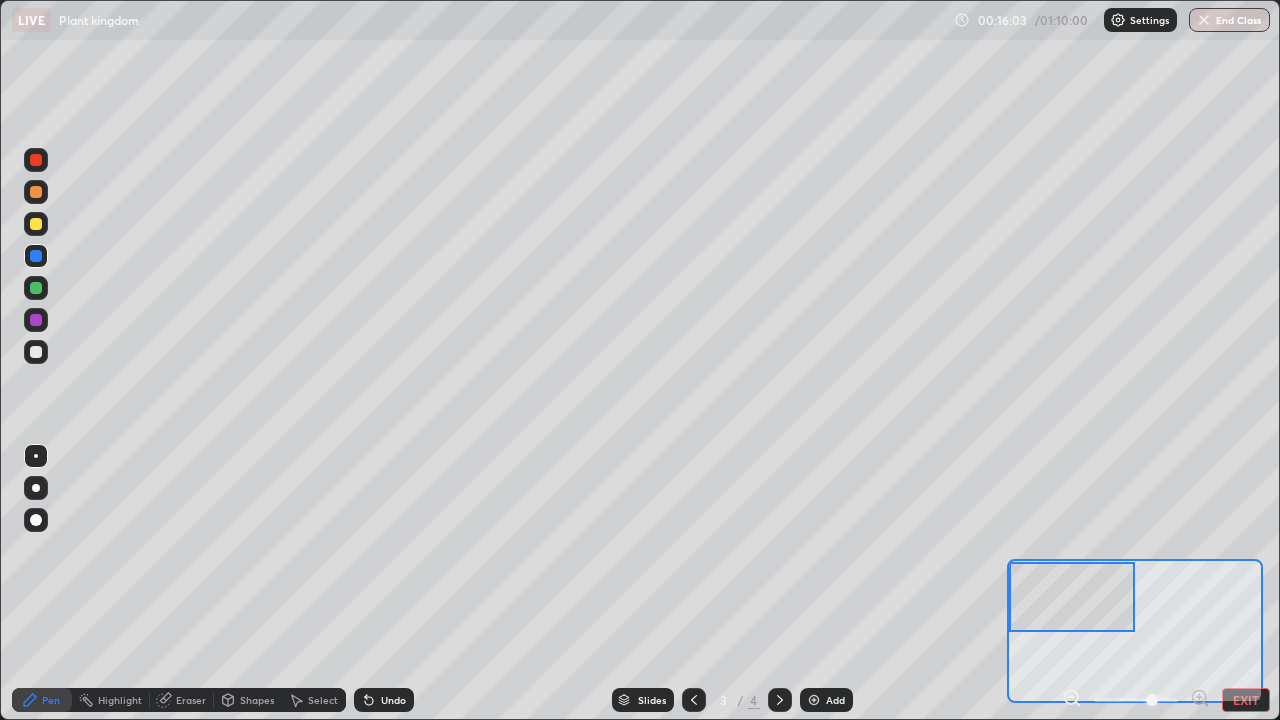 click at bounding box center [36, 288] 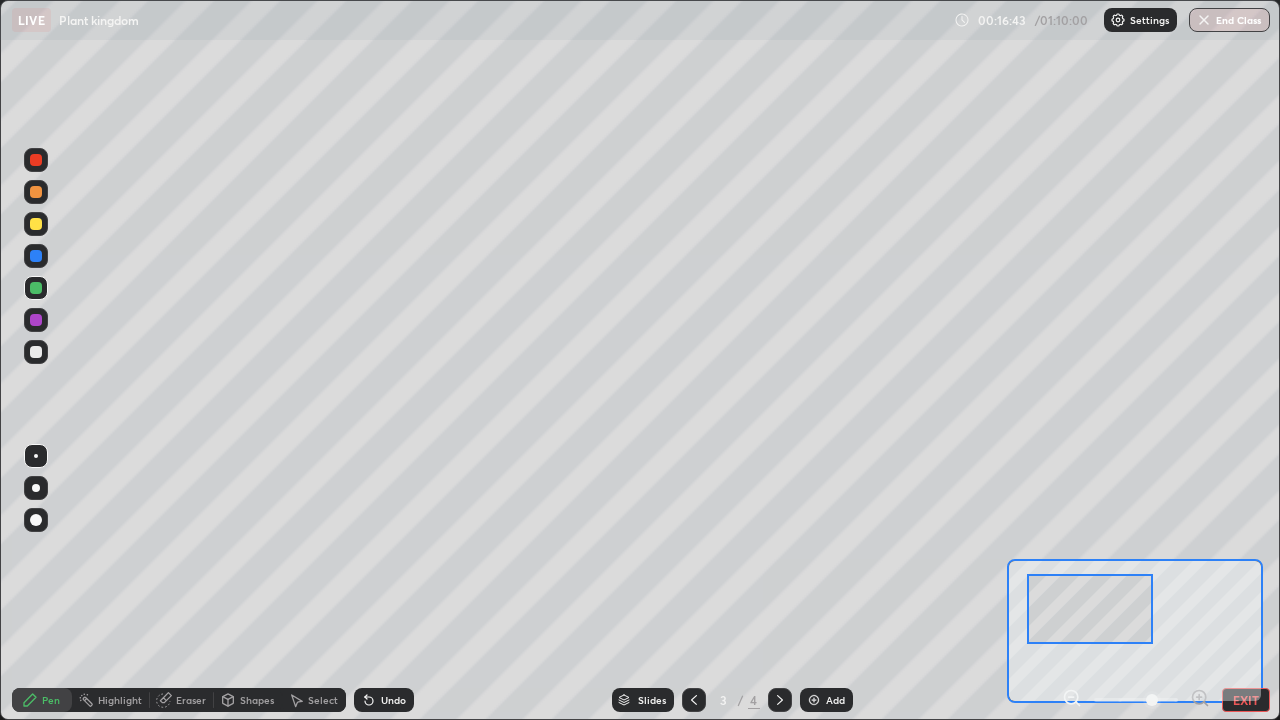 click at bounding box center [36, 160] 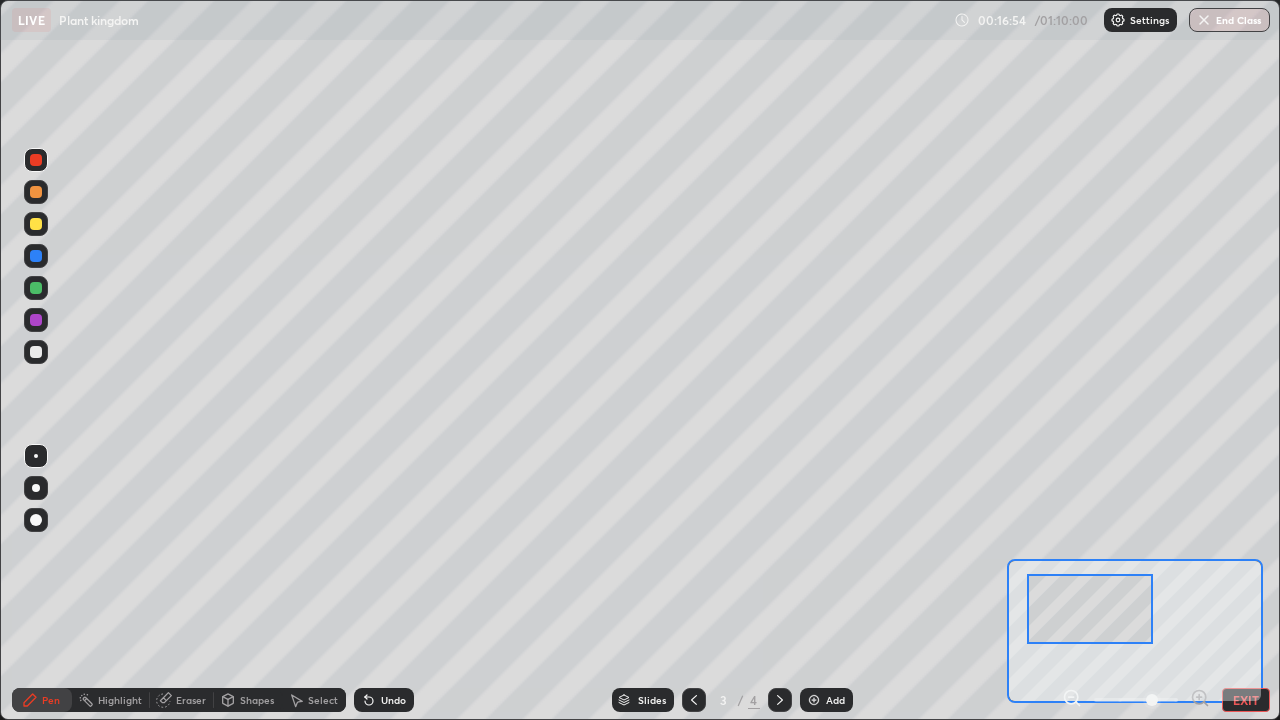 click on "Eraser" at bounding box center (182, 700) 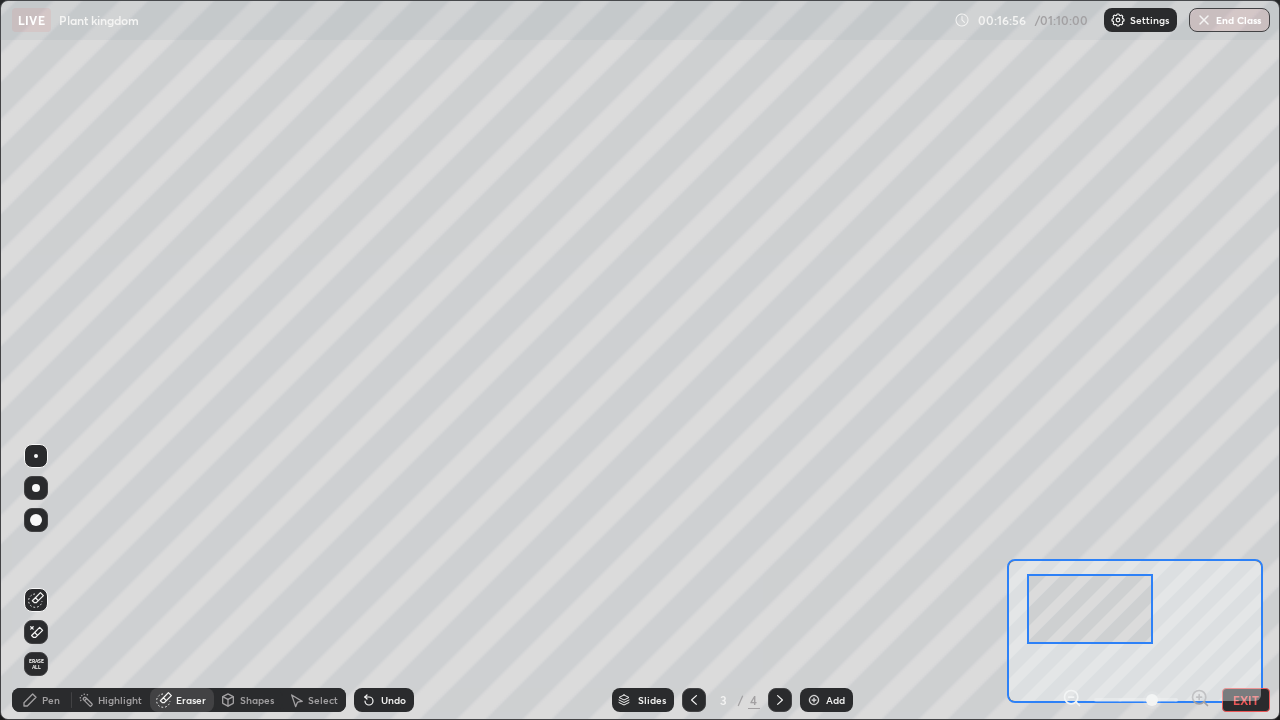 click on "Pen" at bounding box center [51, 700] 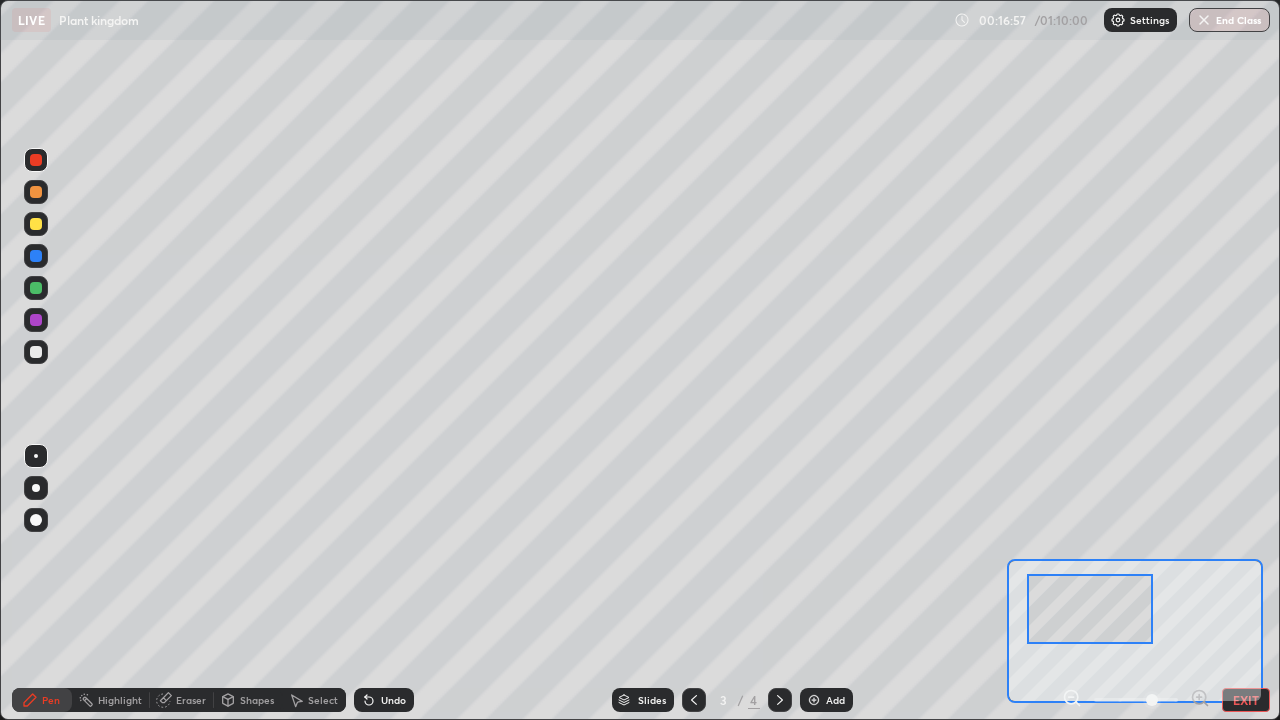 click on "Pen" at bounding box center (51, 700) 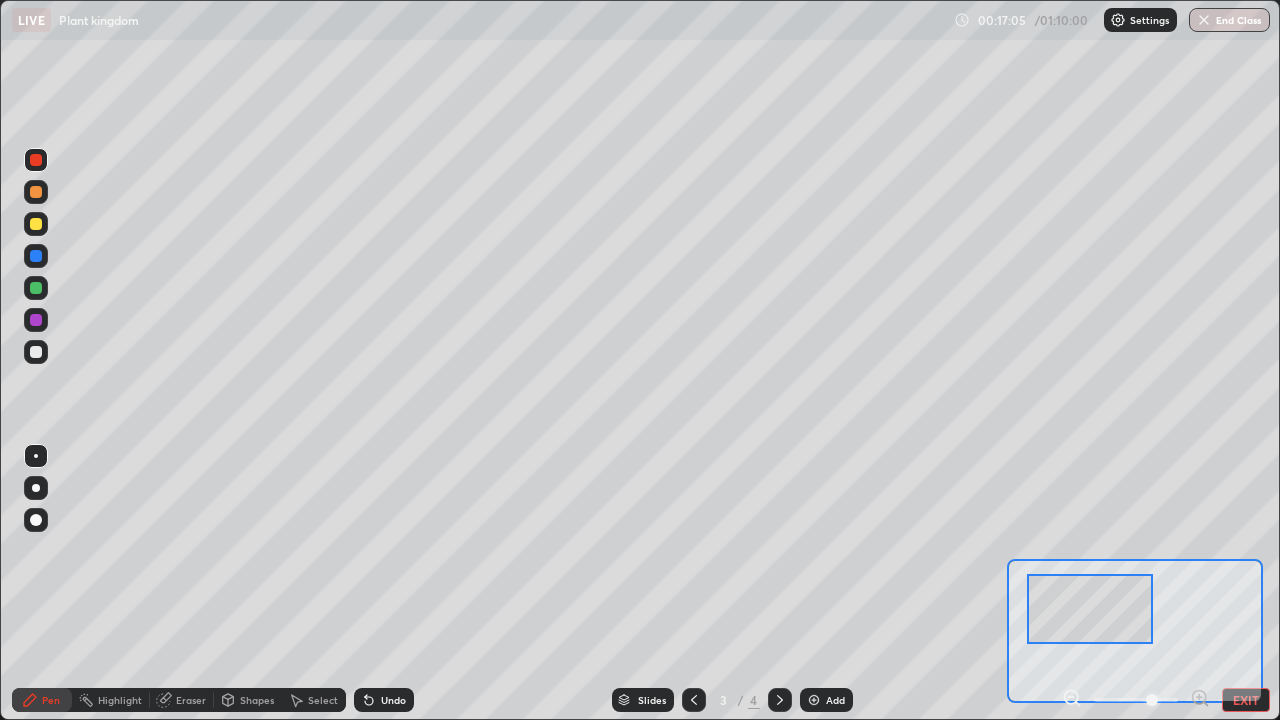 click on "Eraser" at bounding box center [191, 700] 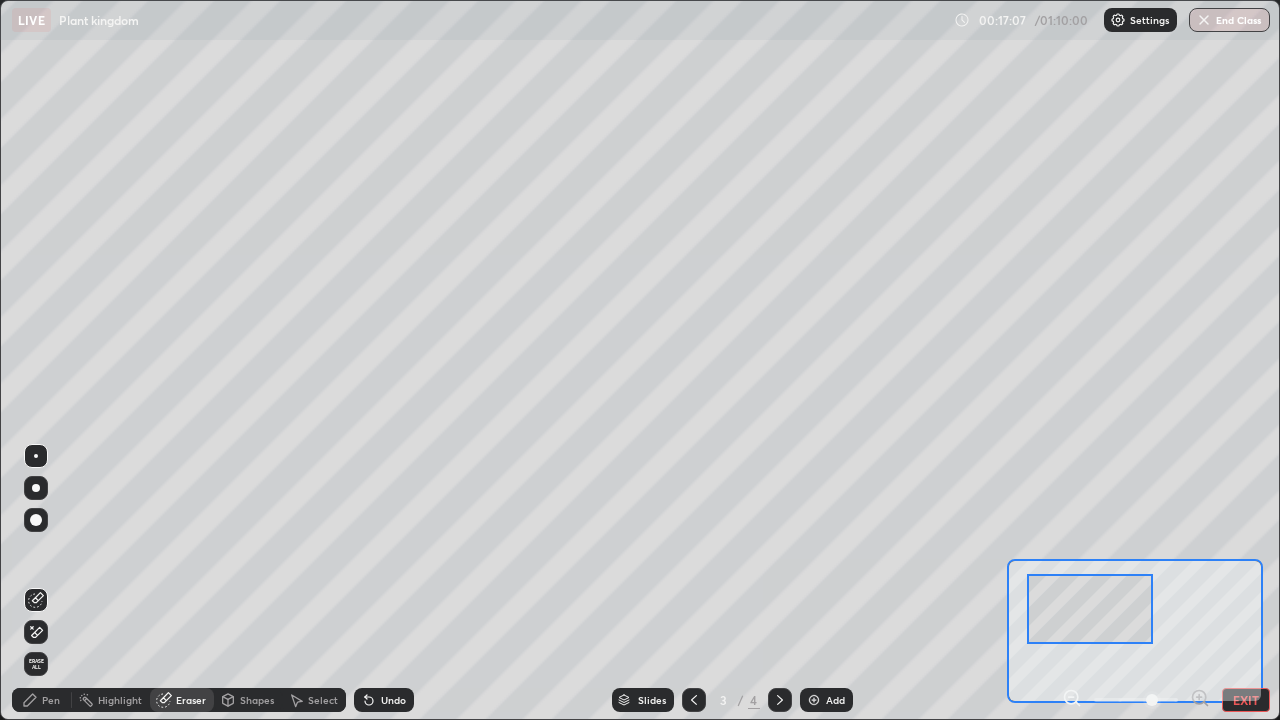 click on "Pen" at bounding box center [51, 700] 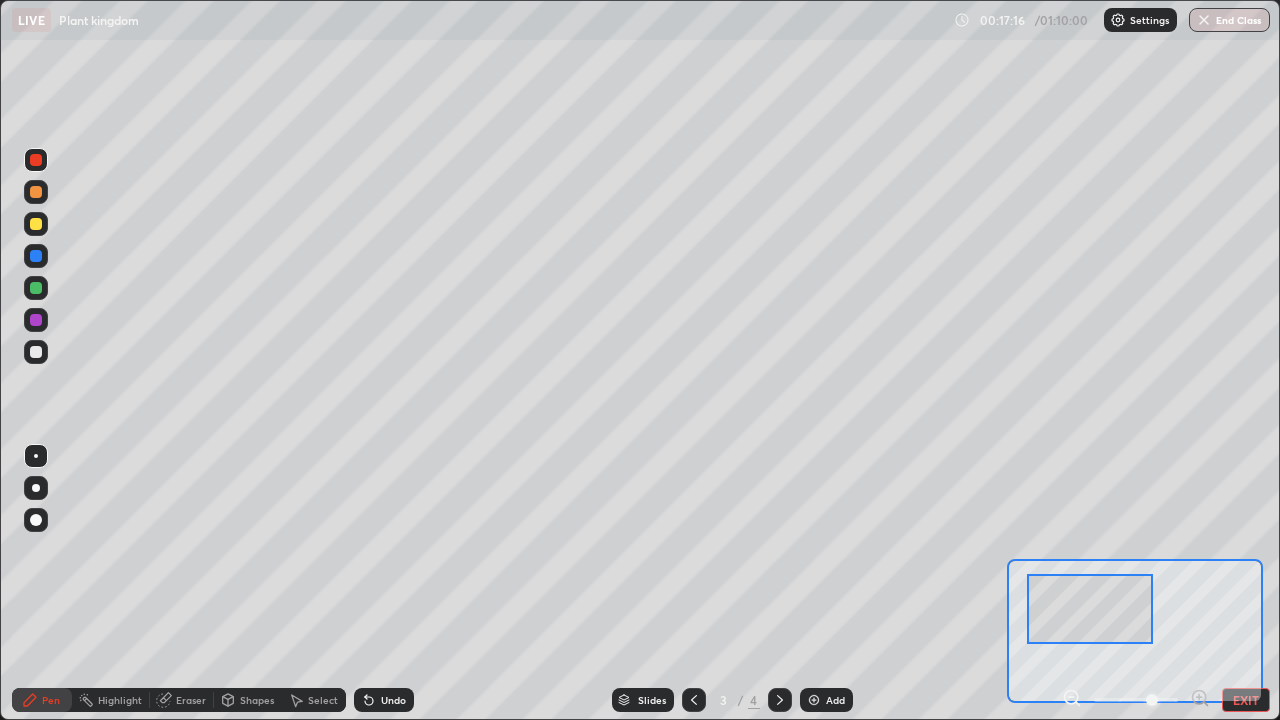 click on "EXIT" at bounding box center (1246, 700) 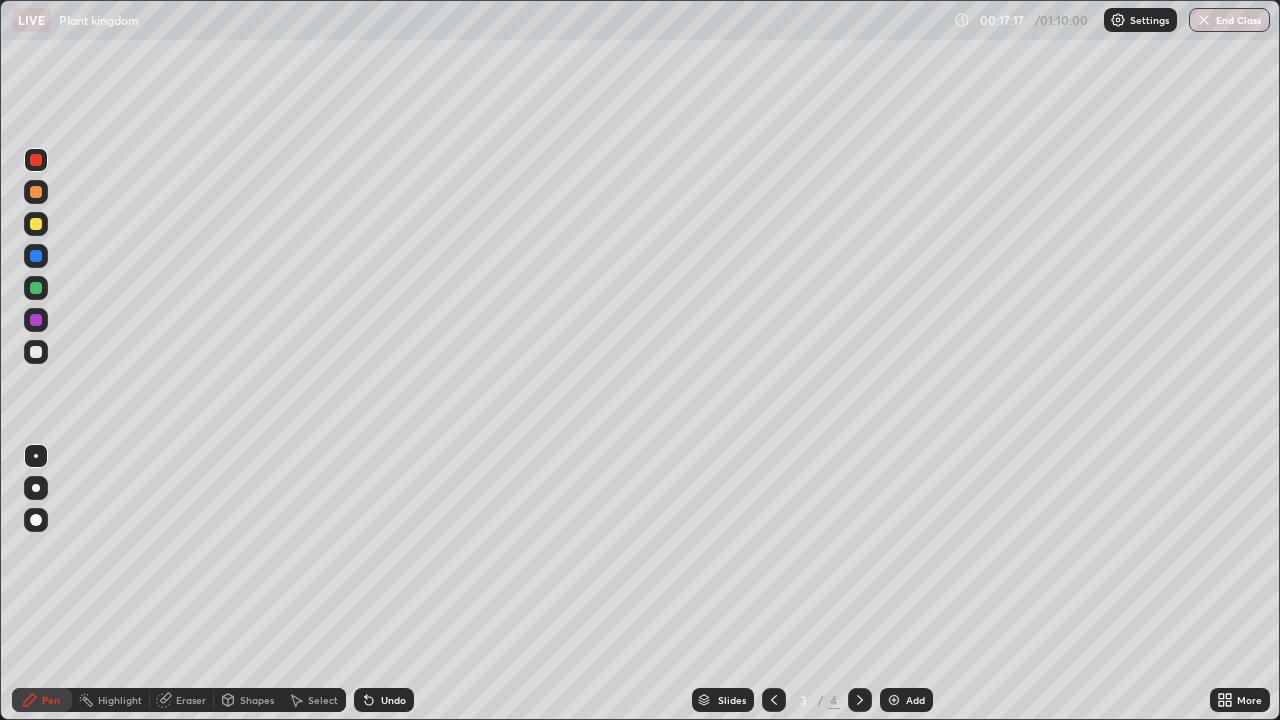 click on "End Class" at bounding box center [1229, 20] 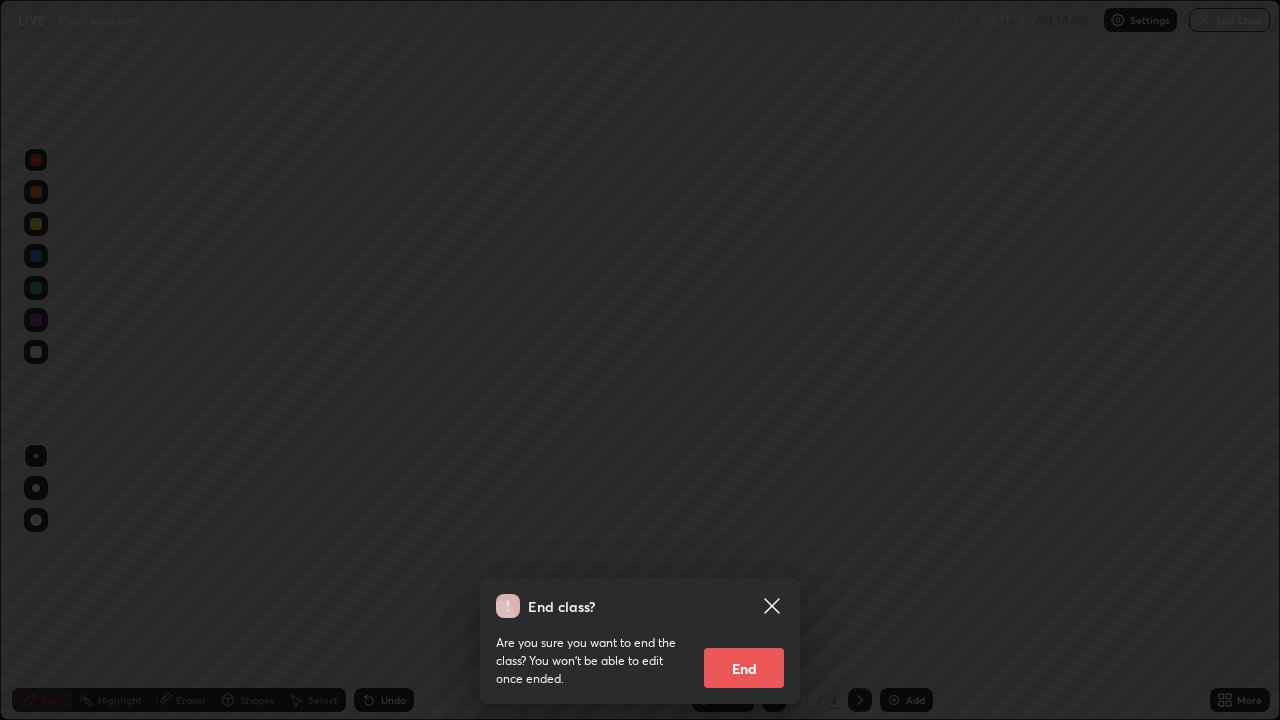 click 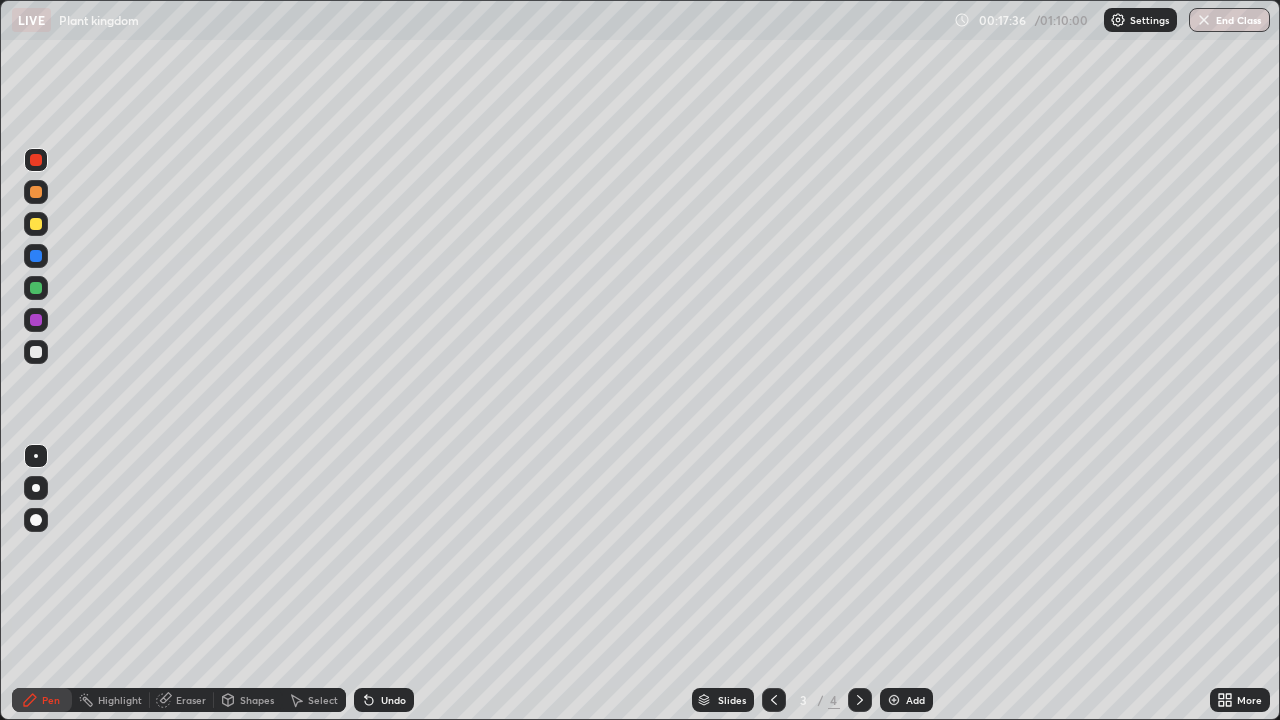 click 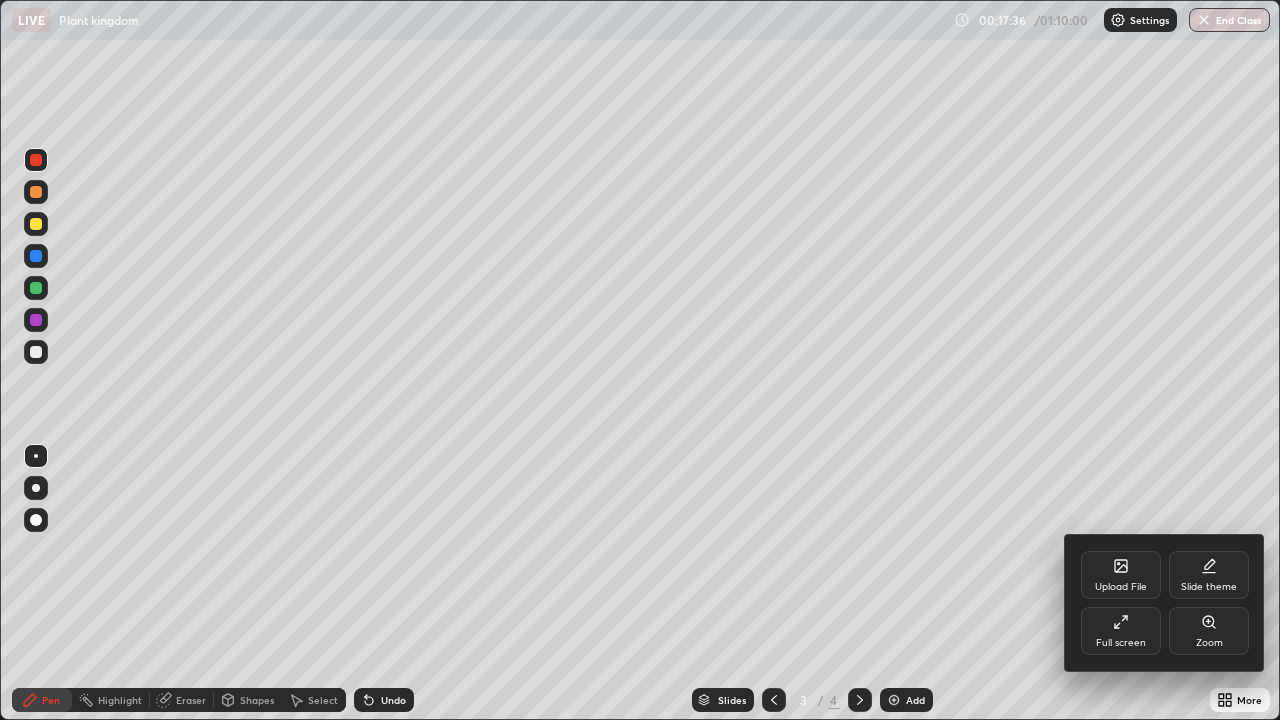click on "Zoom" at bounding box center [1209, 643] 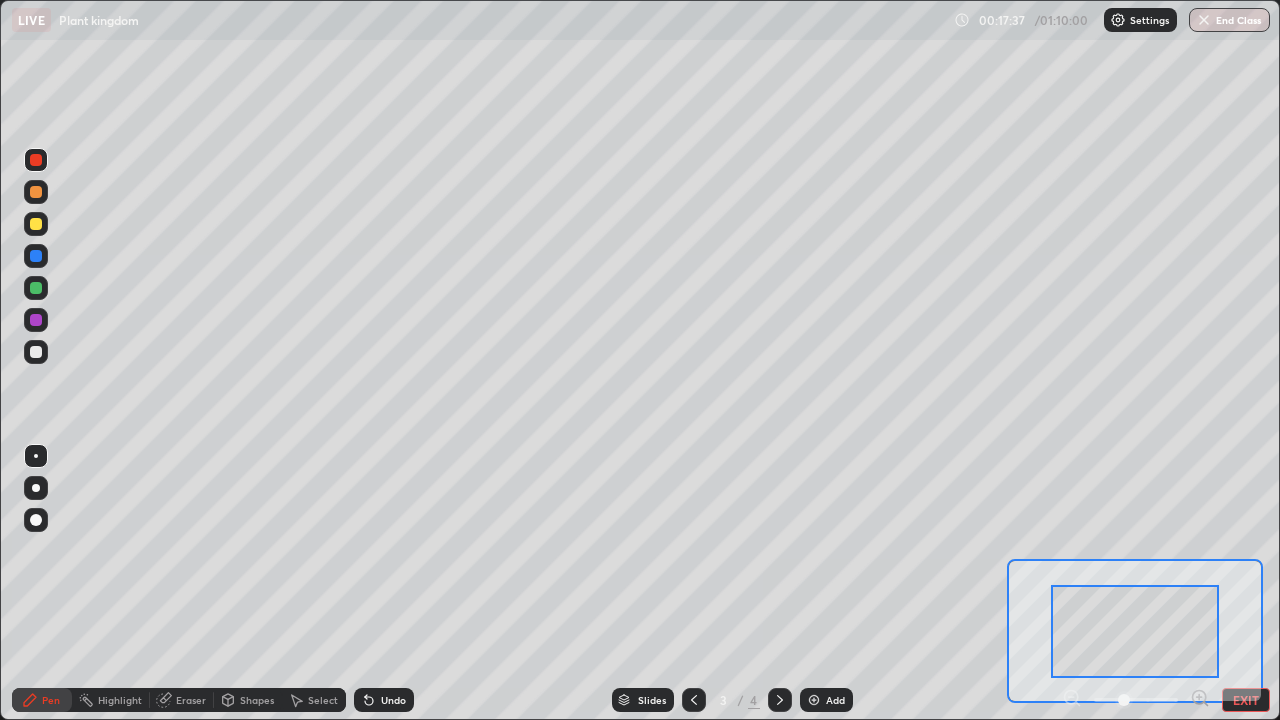 click 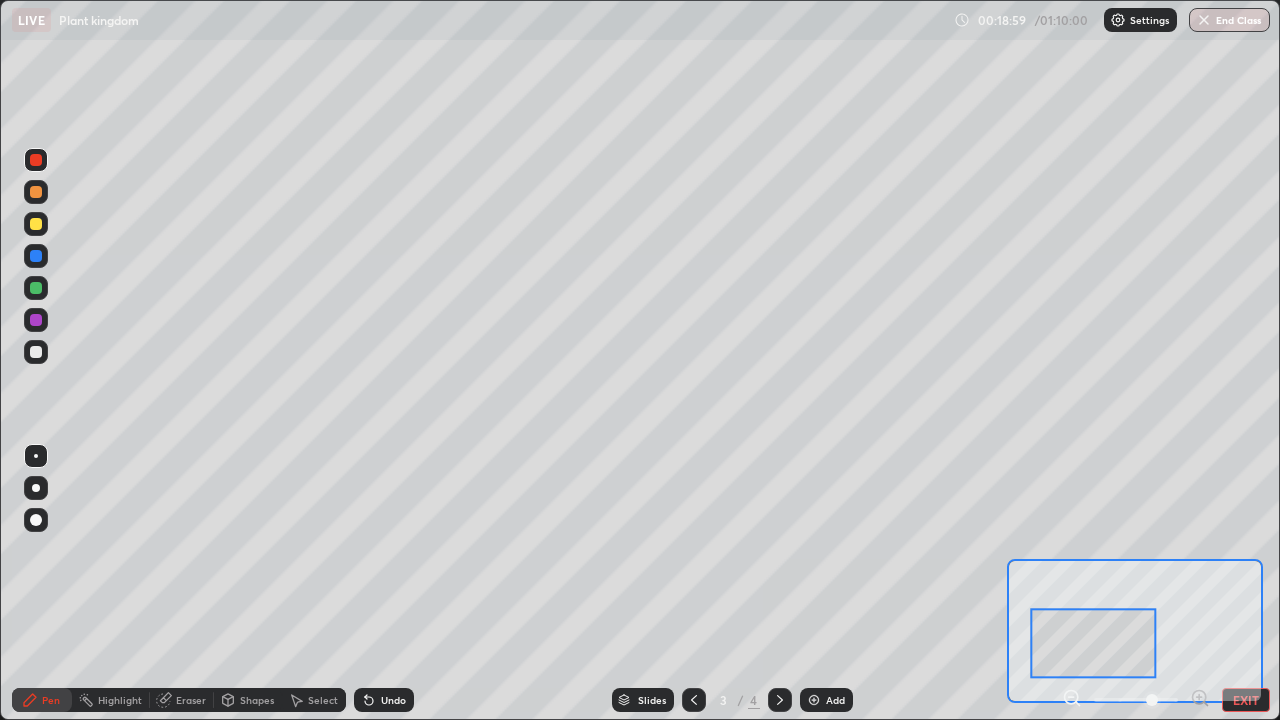 click on "Eraser" at bounding box center [182, 700] 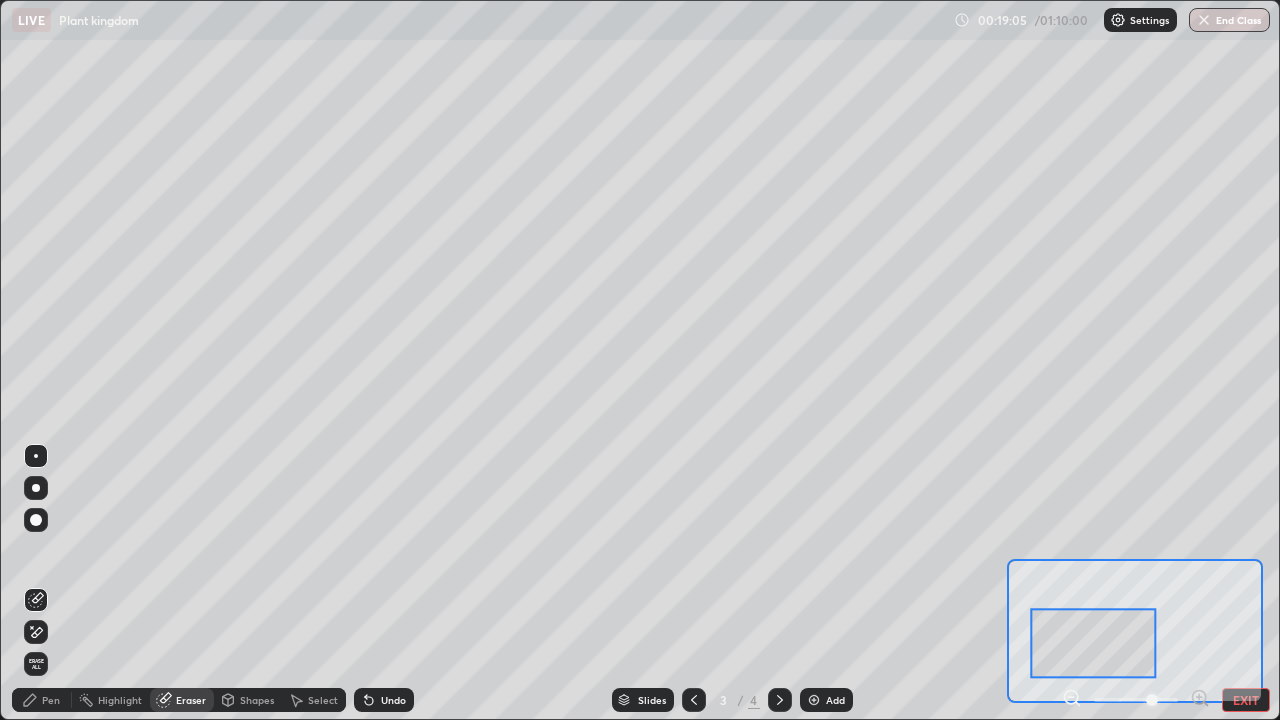 click on "Pen" at bounding box center [51, 700] 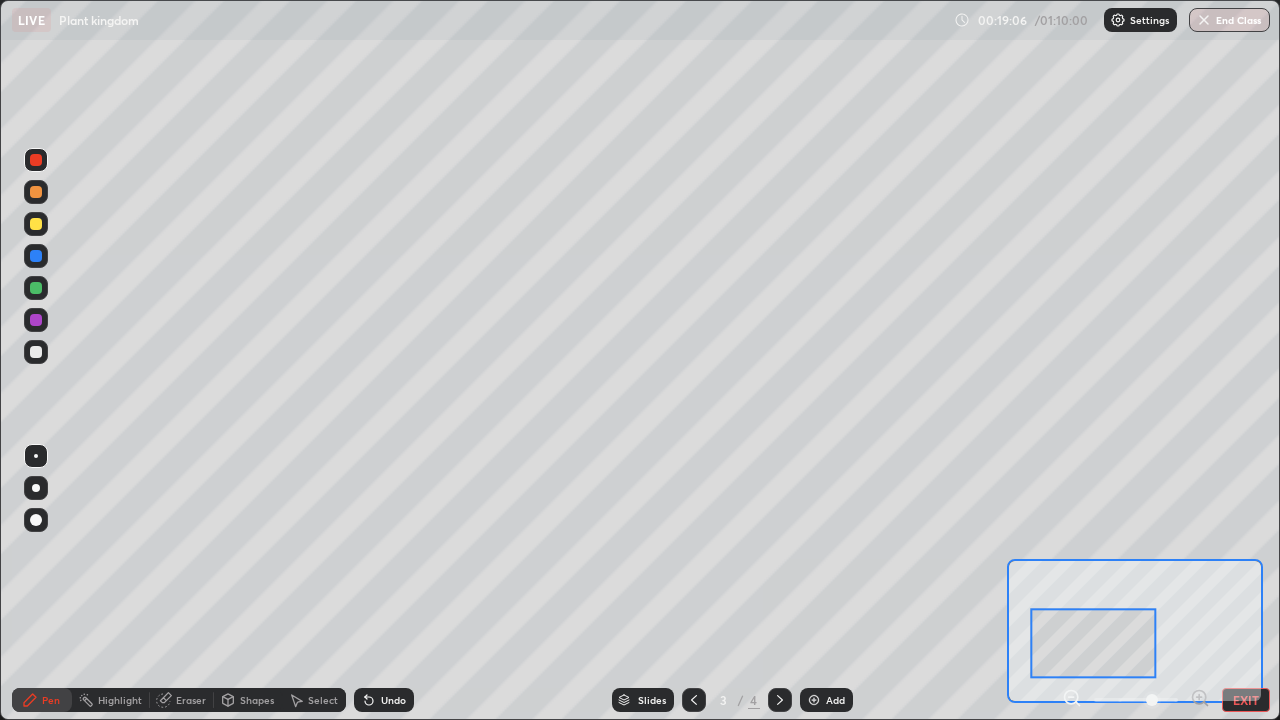 click at bounding box center (36, 352) 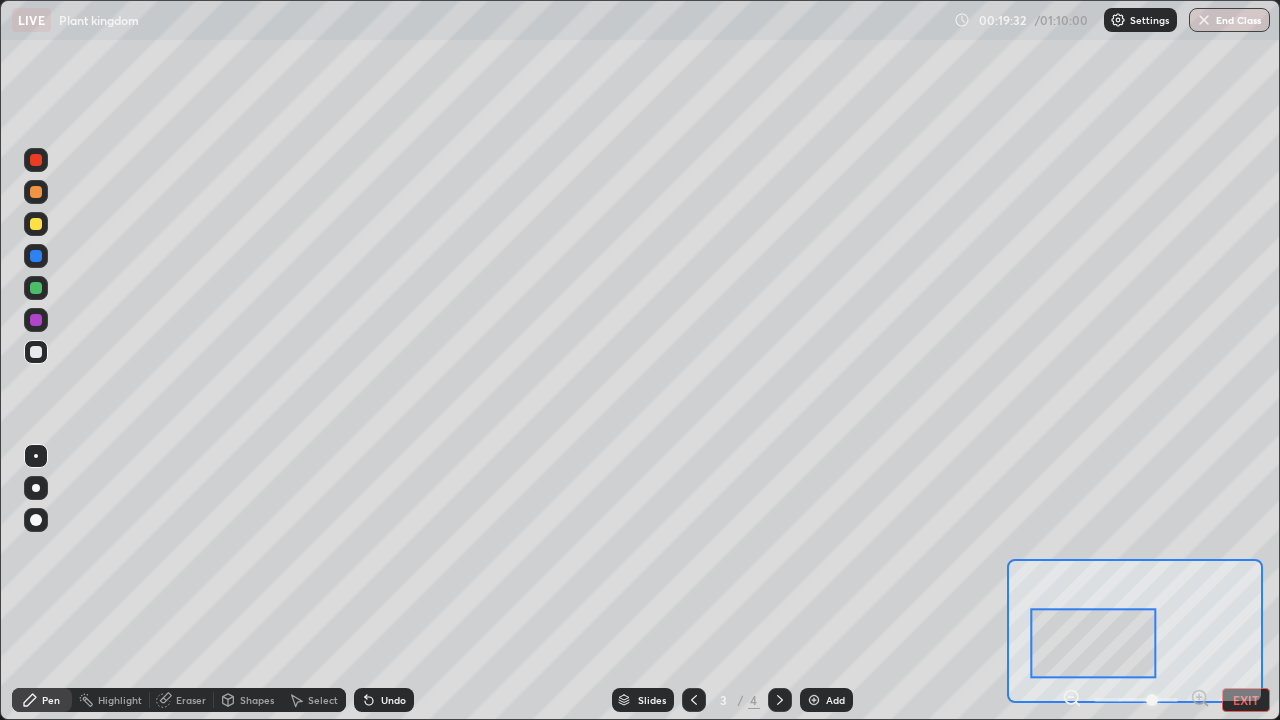 click on "Eraser" at bounding box center [191, 700] 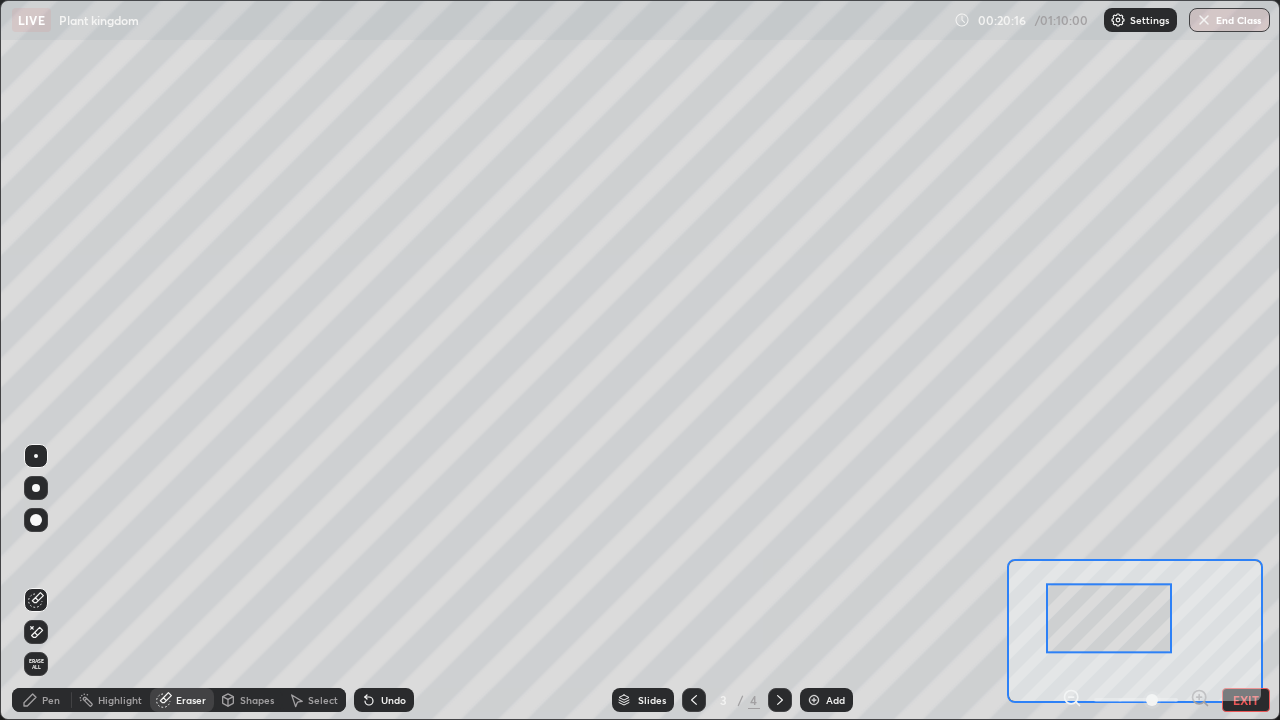 click at bounding box center (36, 456) 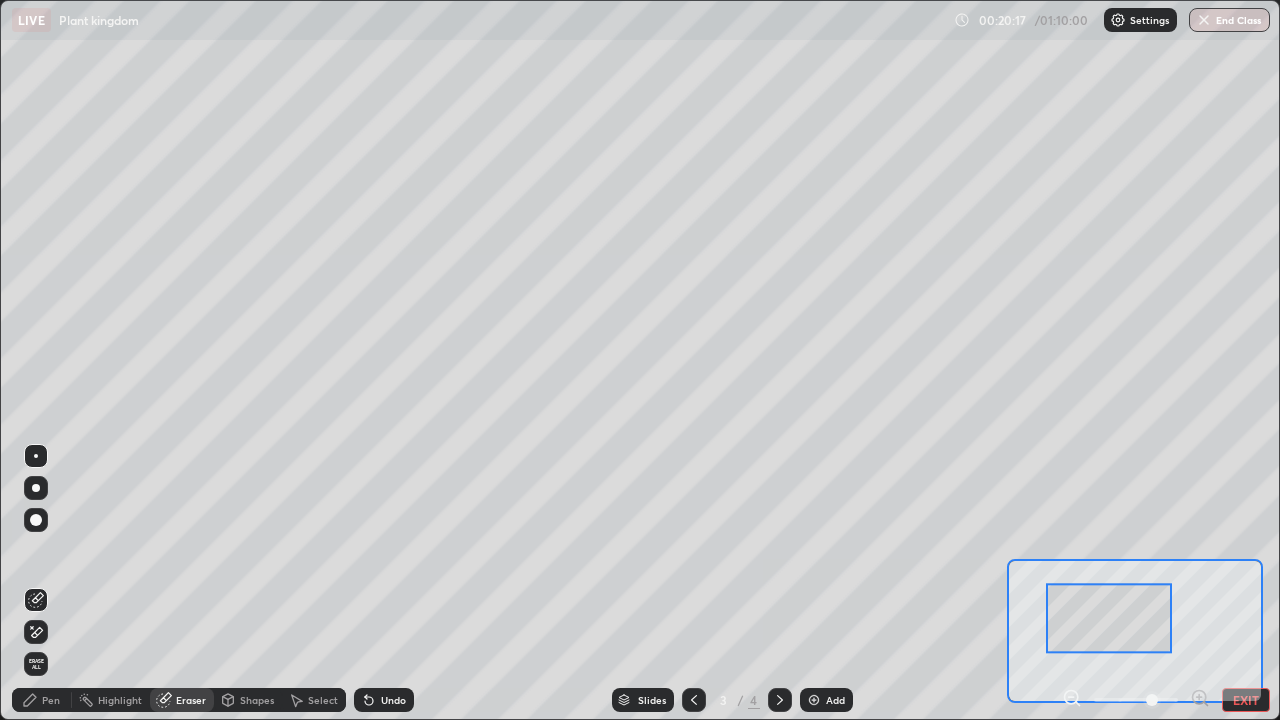 click on "Pen" at bounding box center (42, 700) 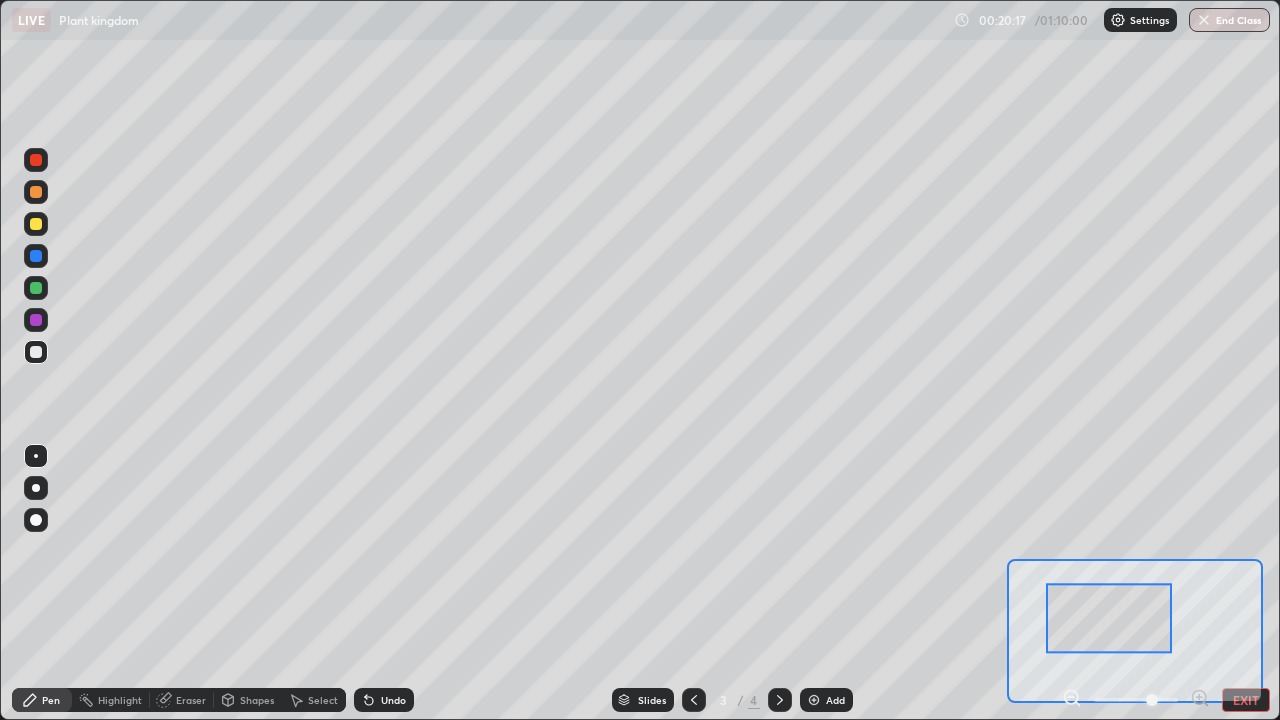 click on "Pen" at bounding box center (42, 700) 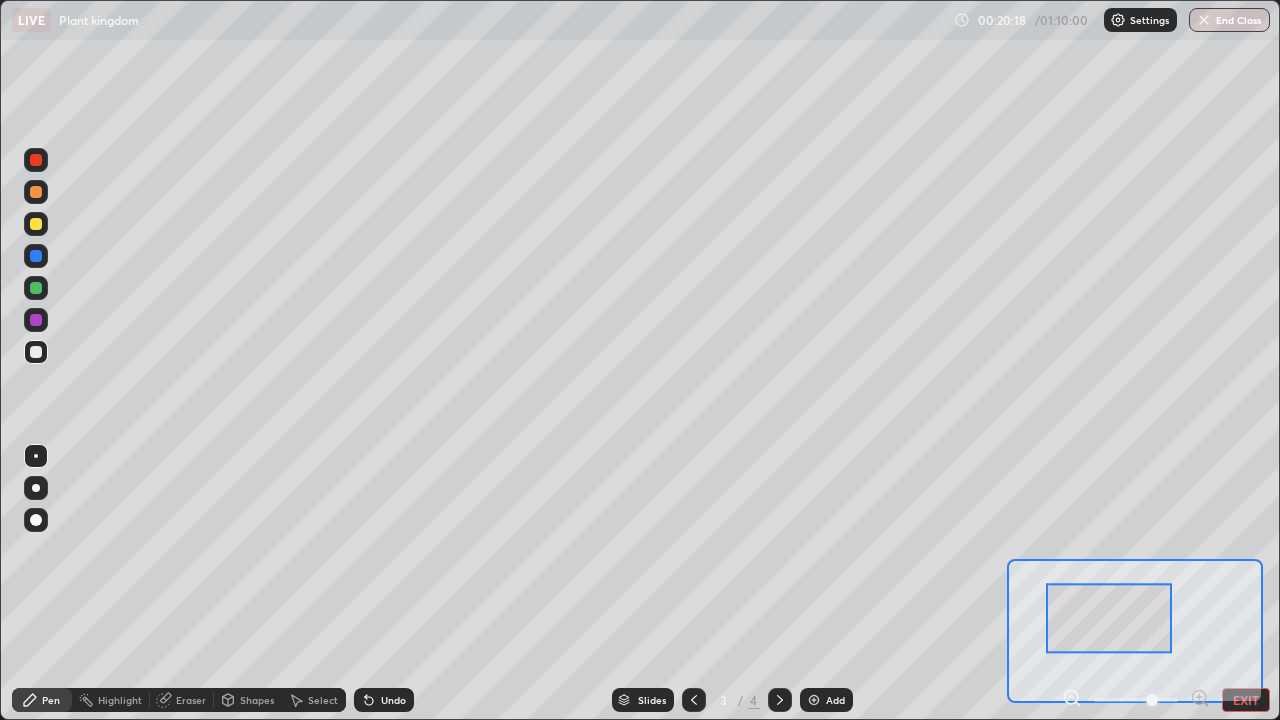 click at bounding box center [36, 224] 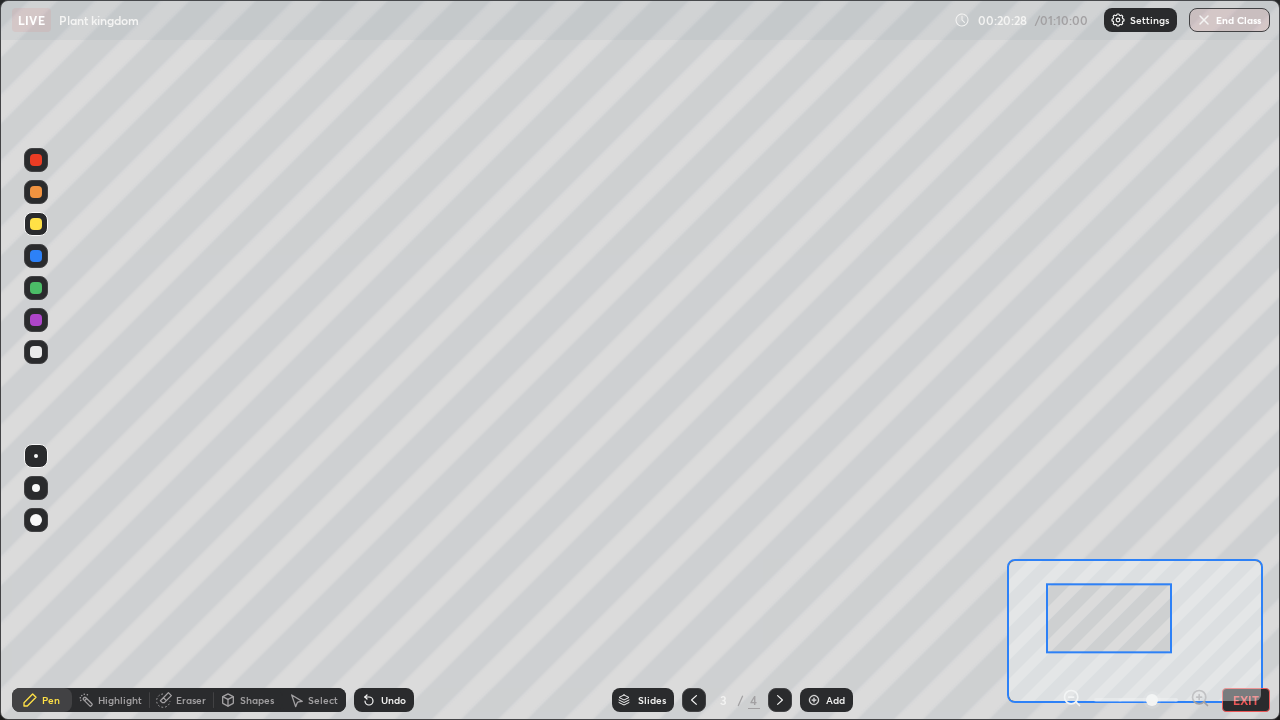 click on "Eraser" at bounding box center (191, 700) 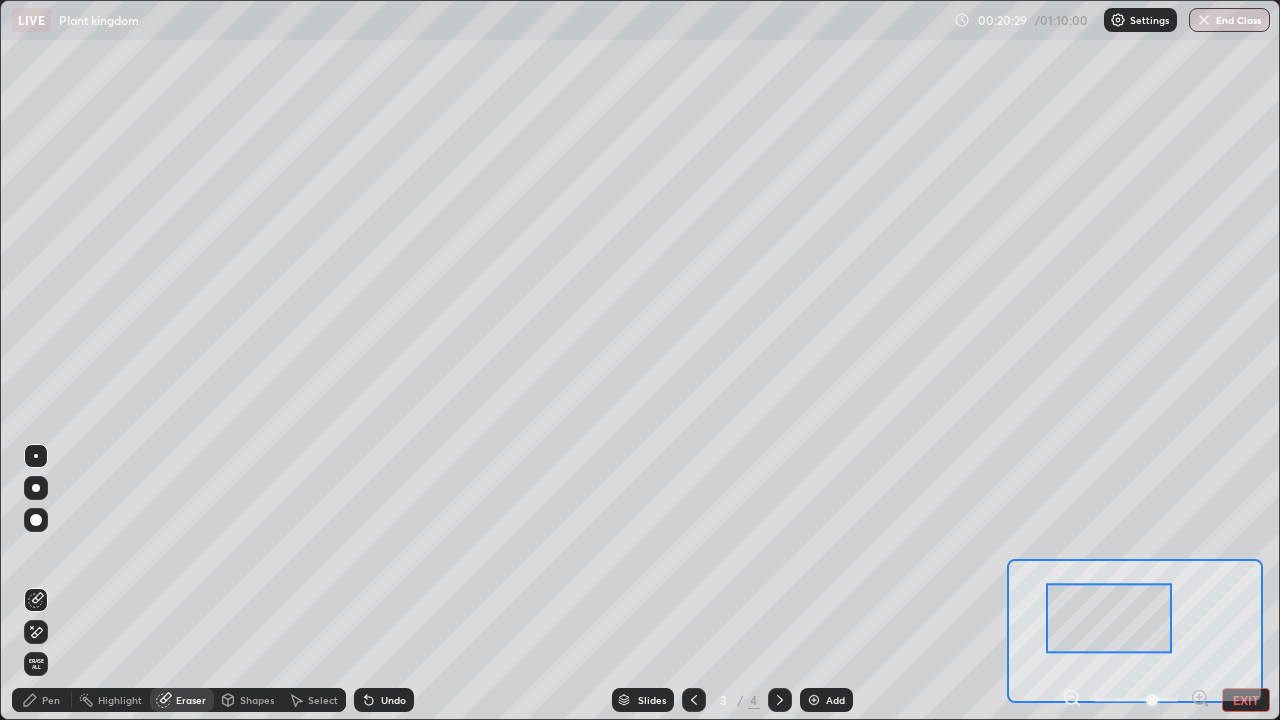click on "Eraser" at bounding box center [182, 700] 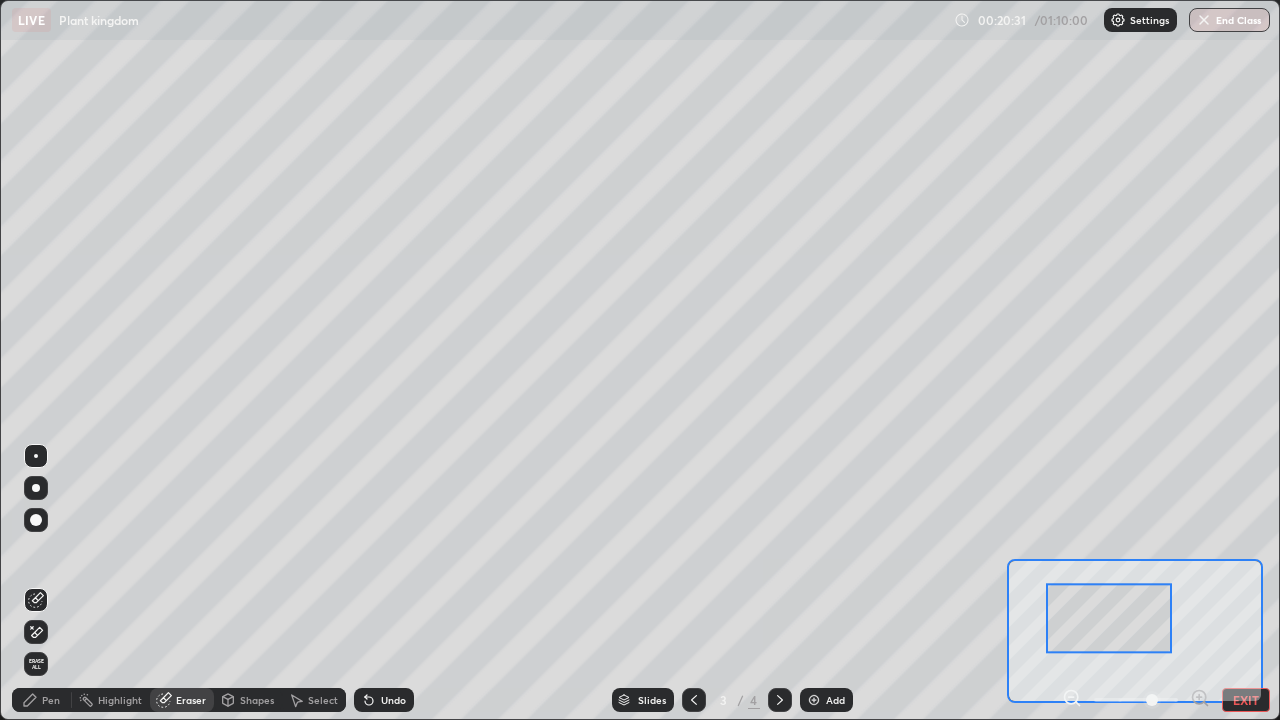 click on "Pen" at bounding box center (51, 700) 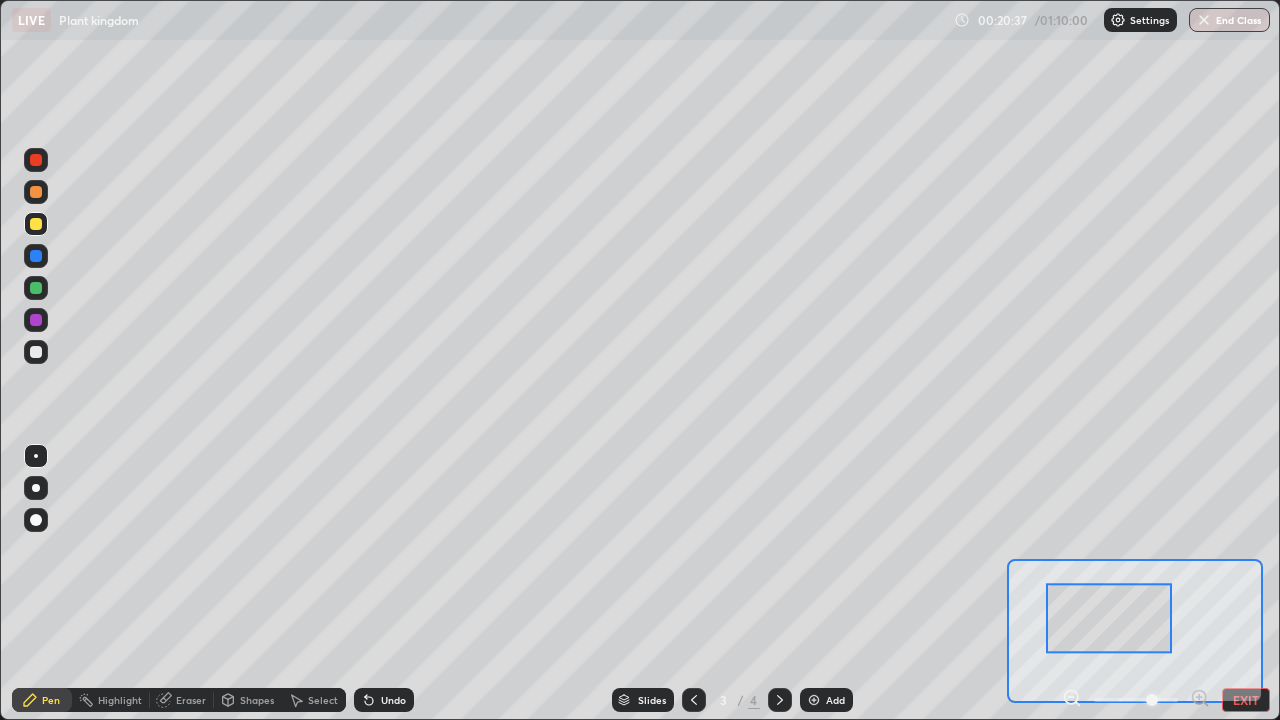 click on "Eraser" at bounding box center [191, 700] 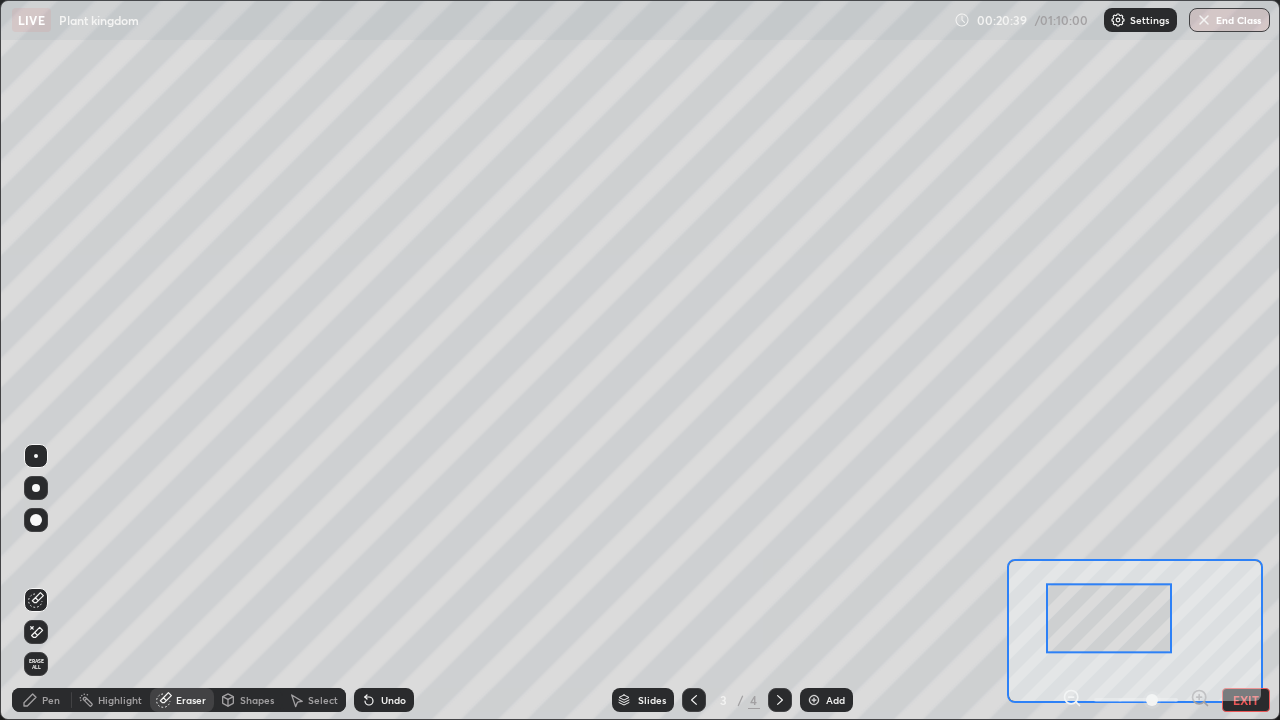 click on "Pen" at bounding box center [51, 700] 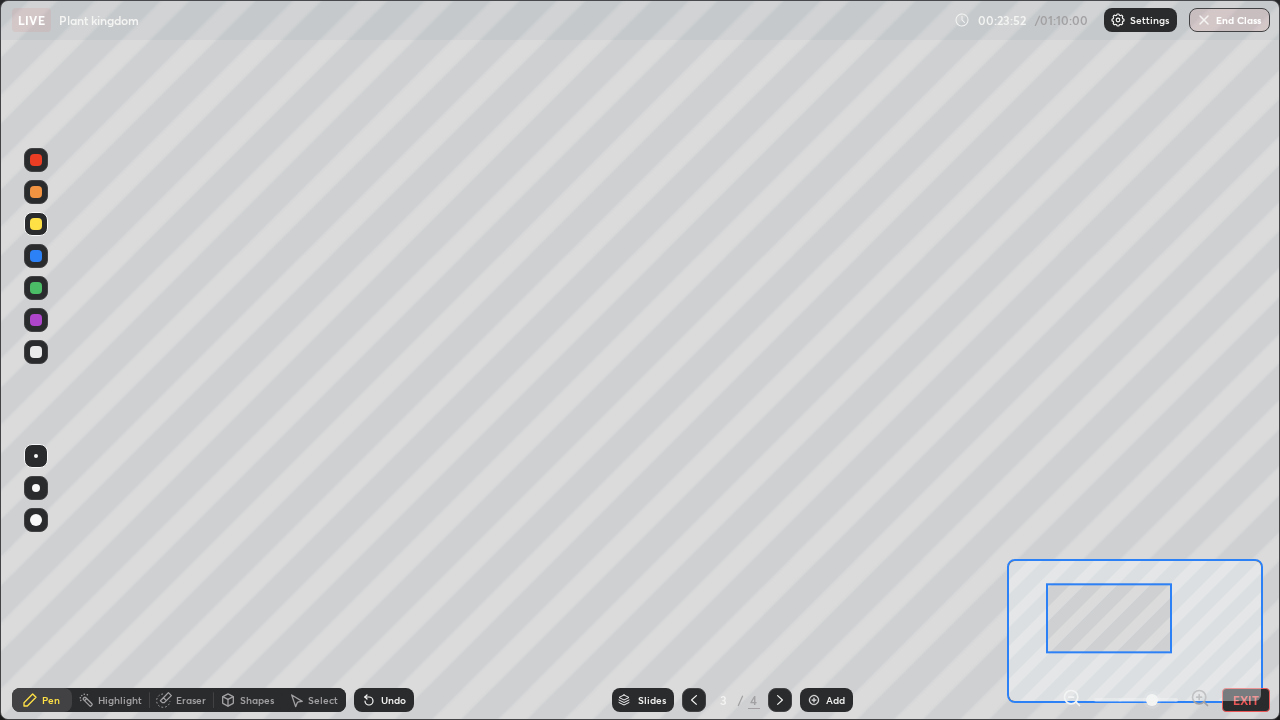 click on "EXIT" at bounding box center (1246, 700) 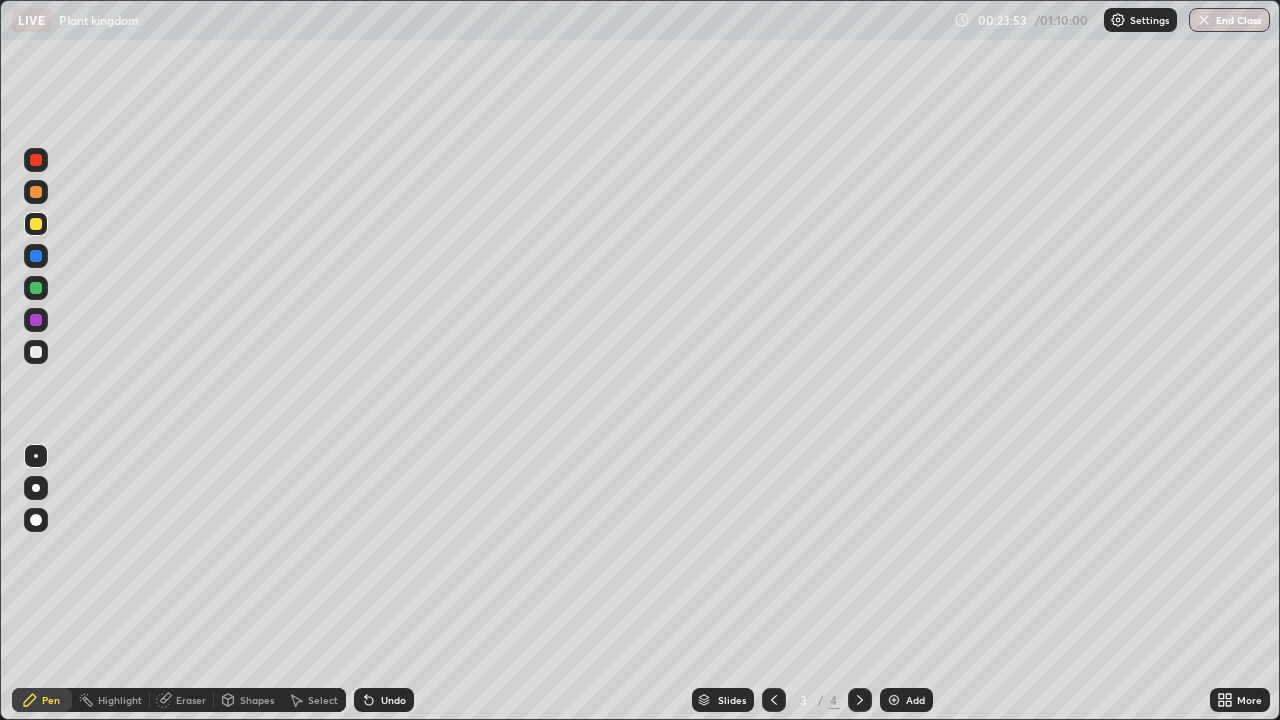 click on "More" at bounding box center (1249, 700) 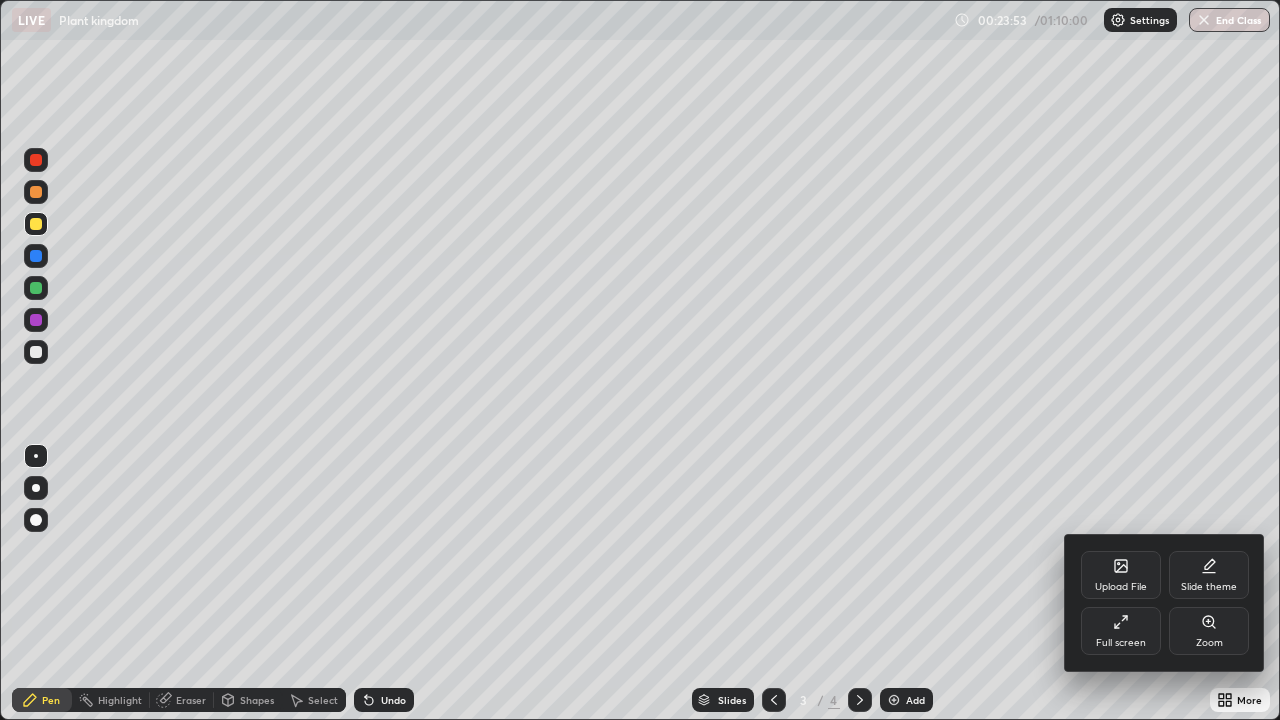 click on "Full screen" at bounding box center [1121, 631] 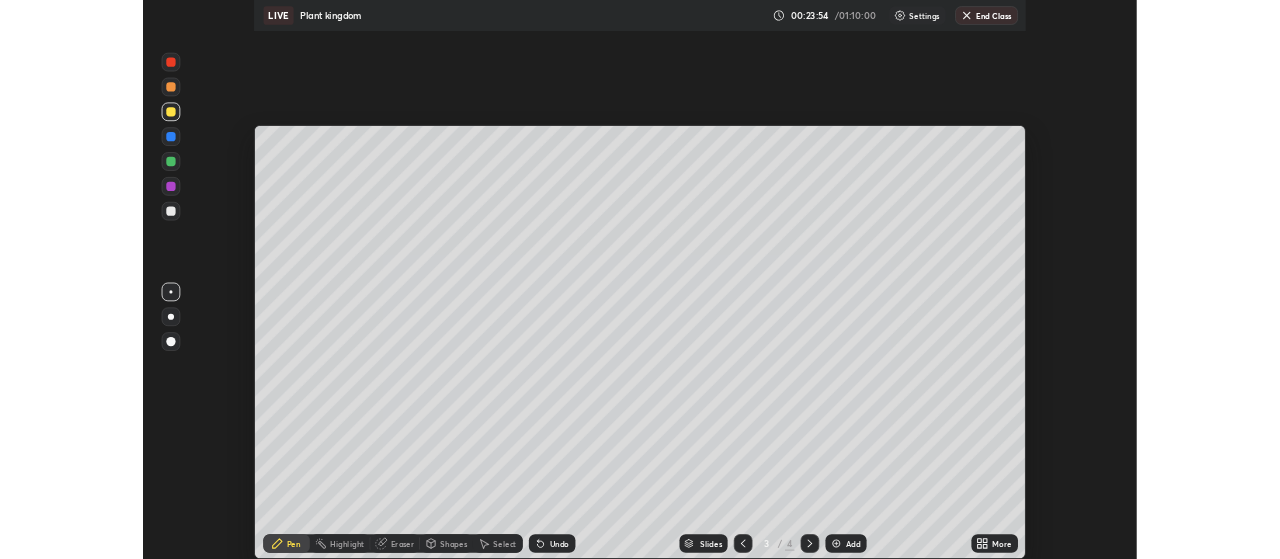 scroll, scrollTop: 559, scrollLeft: 1280, axis: both 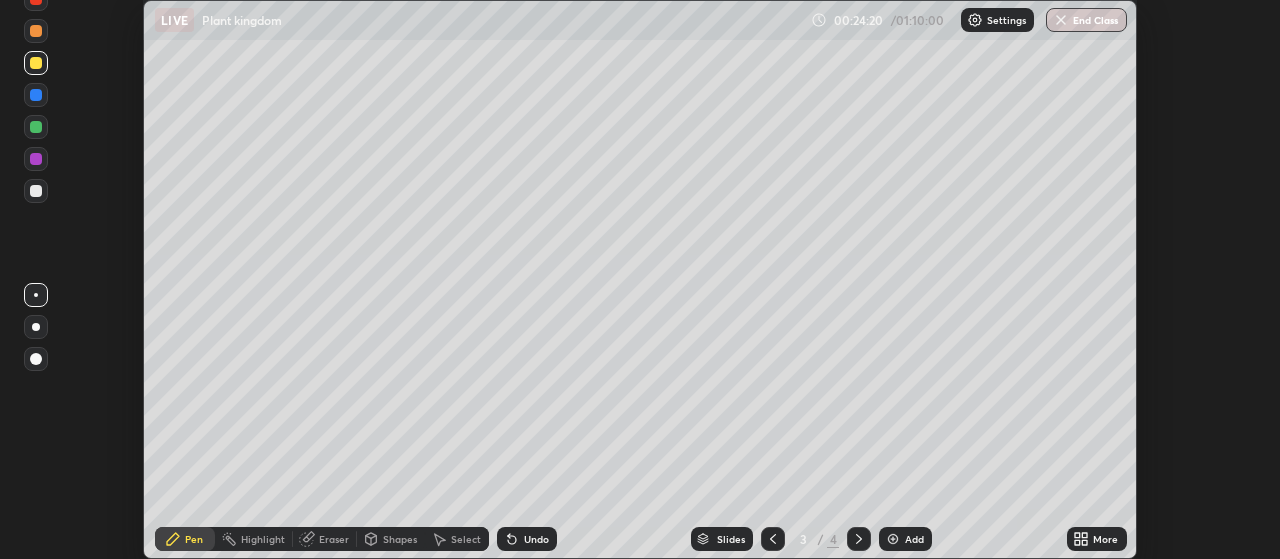 click 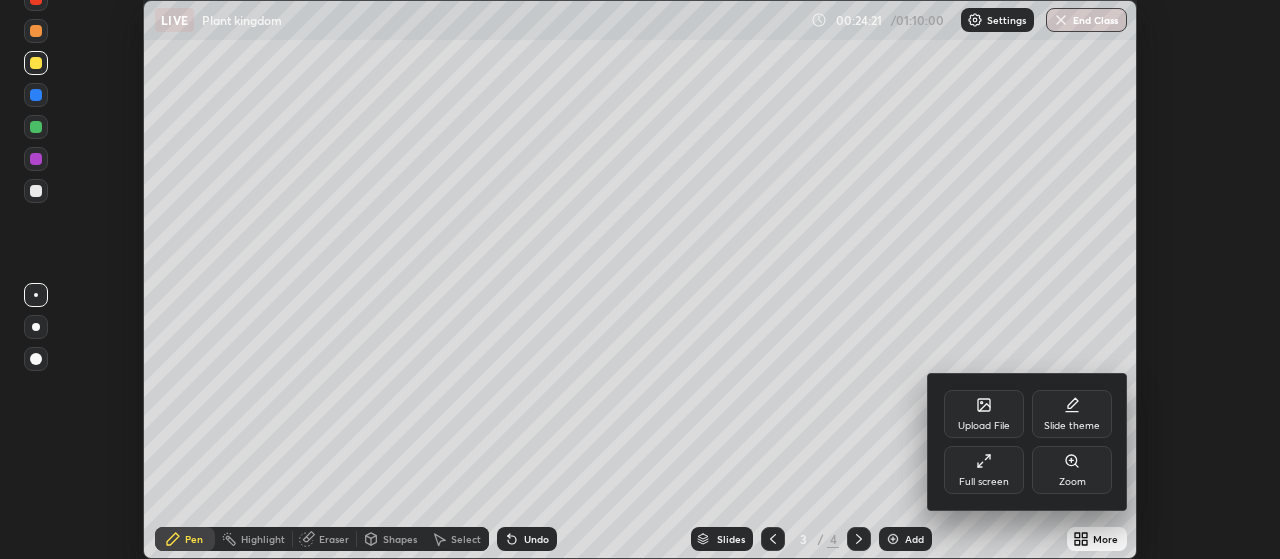 click on "Full screen" at bounding box center (984, 482) 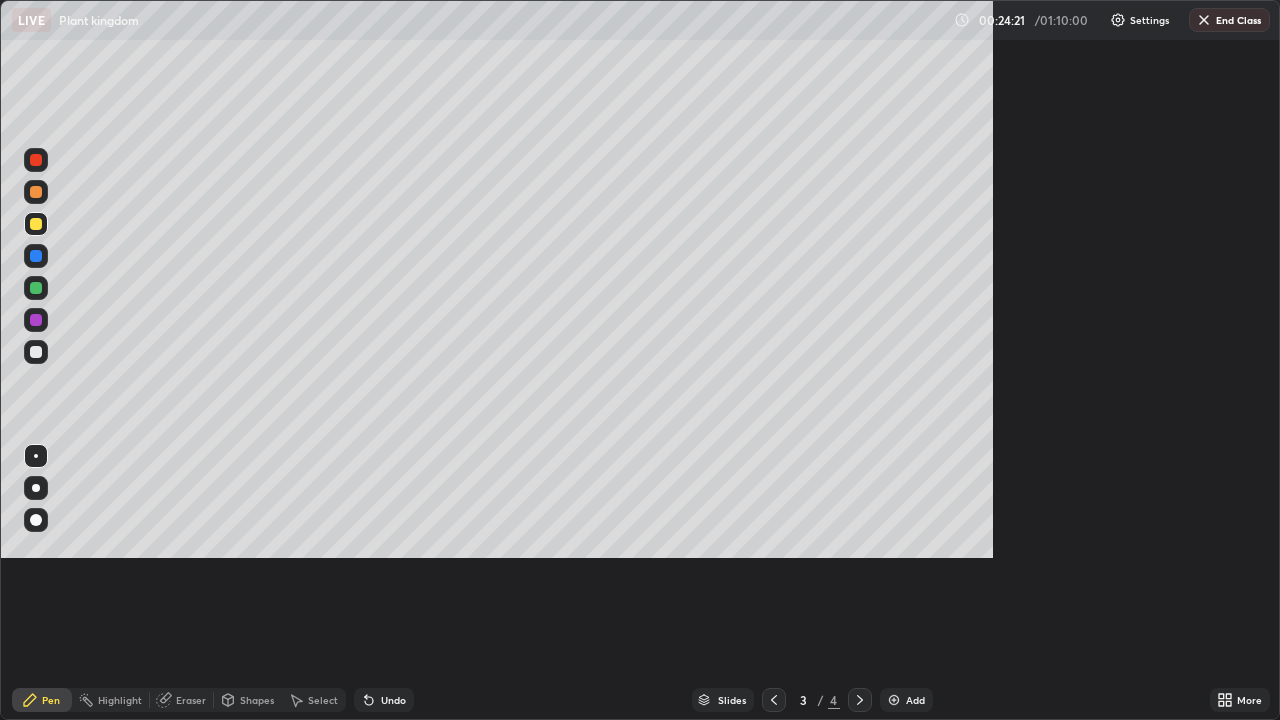 scroll, scrollTop: 99280, scrollLeft: 98720, axis: both 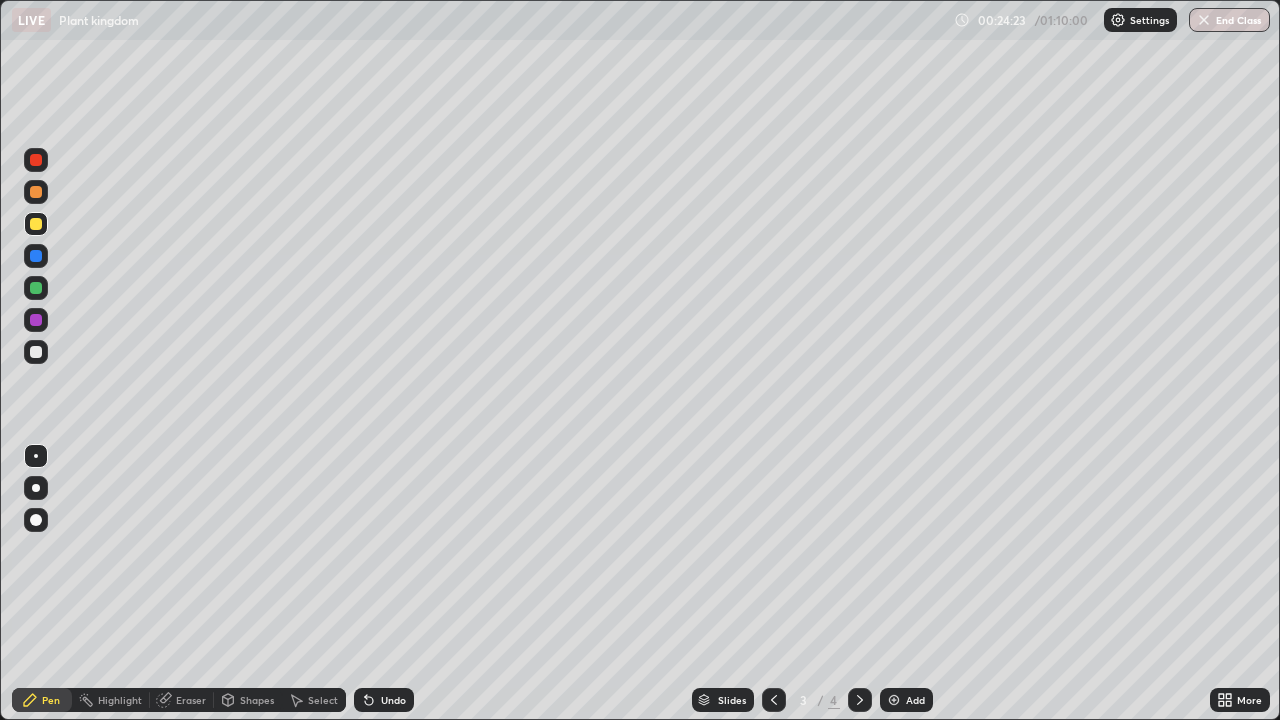 click on "More" at bounding box center [1240, 700] 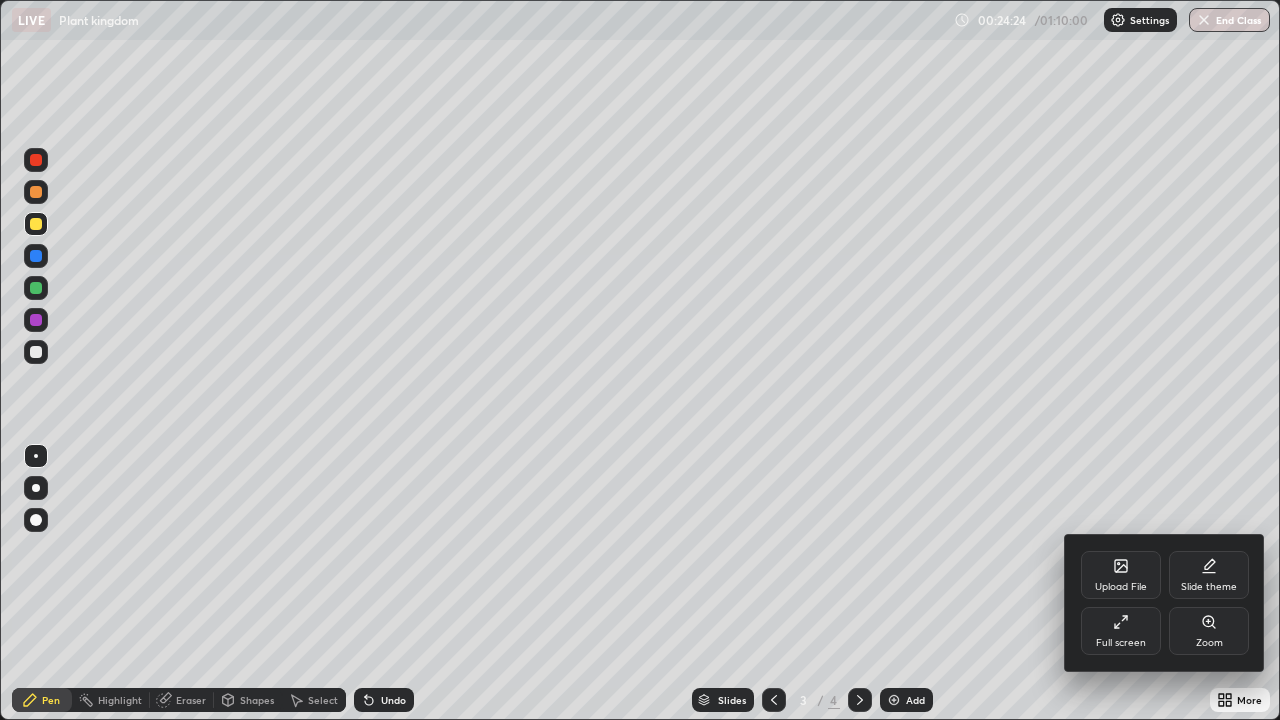 click on "Zoom" at bounding box center [1209, 631] 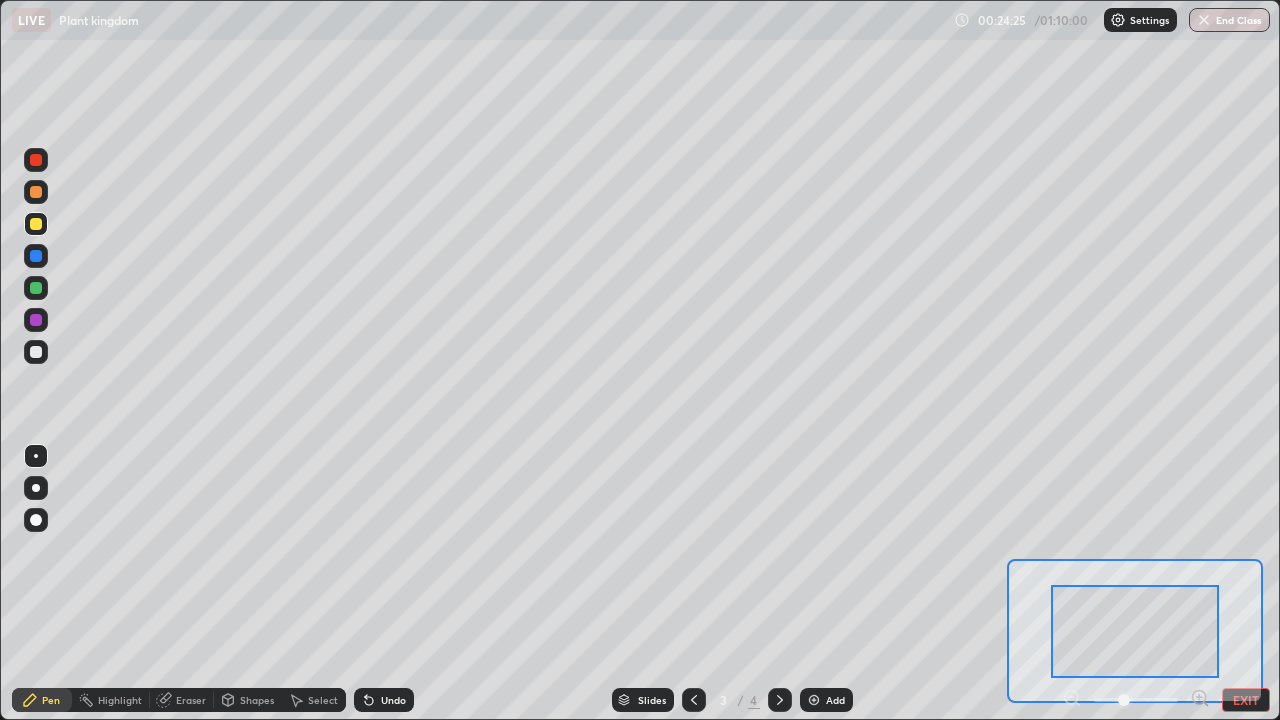 click 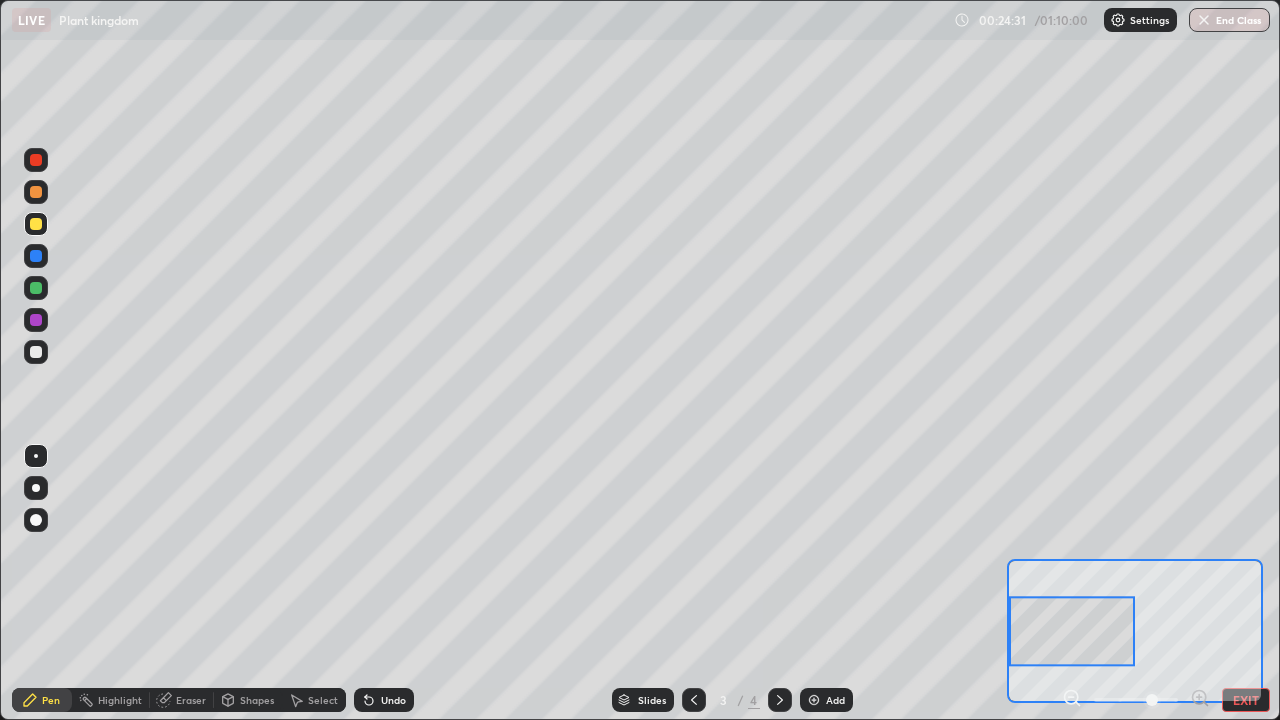 click at bounding box center [36, 352] 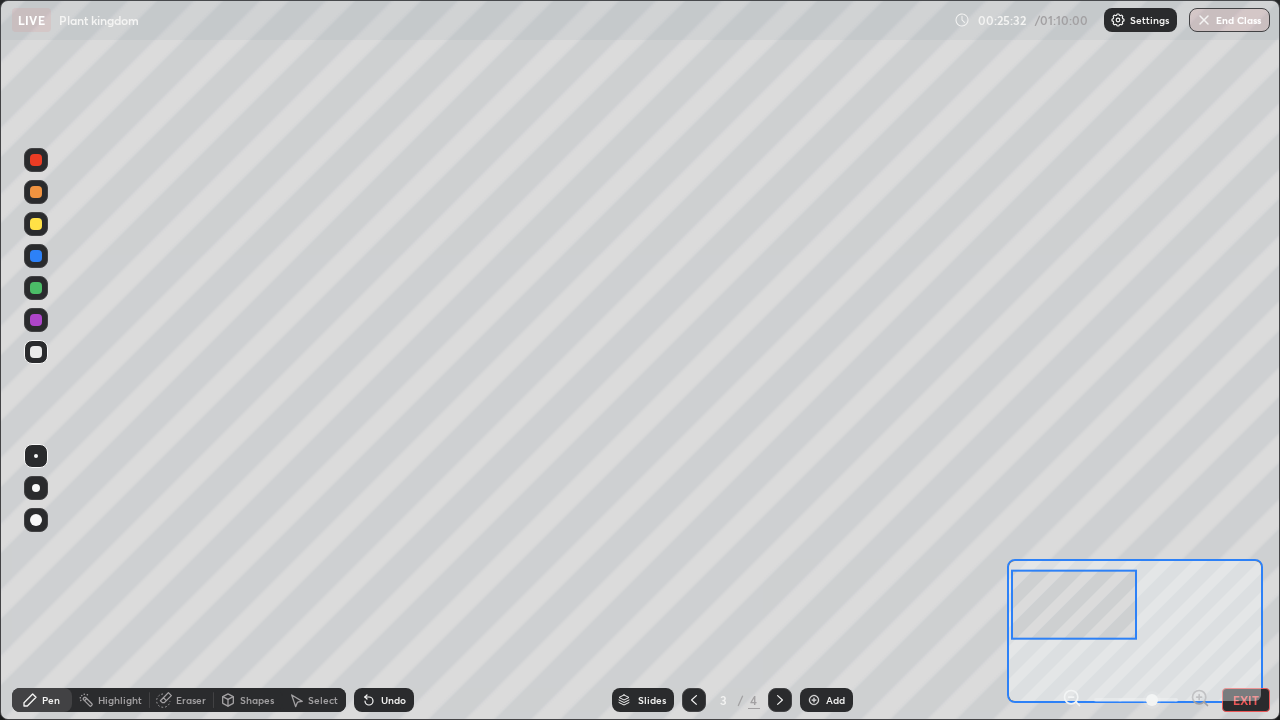 click on "End Class" at bounding box center (1229, 20) 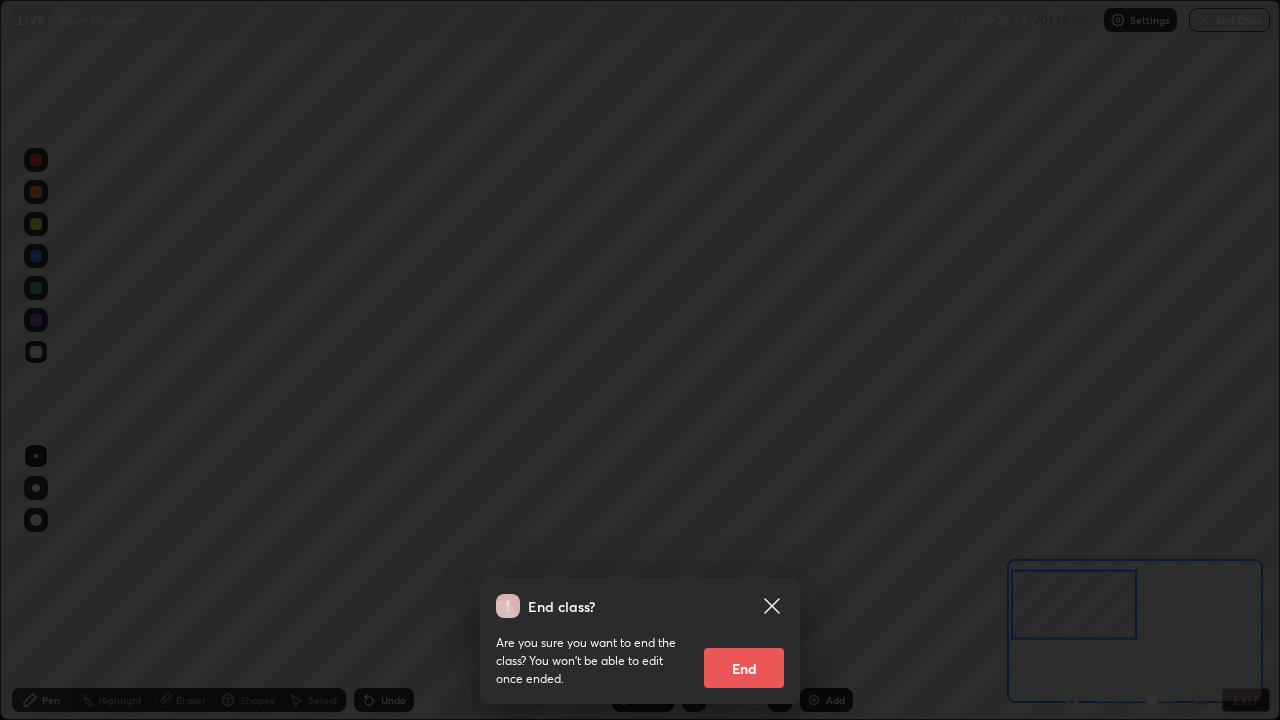 click on "End" at bounding box center (744, 668) 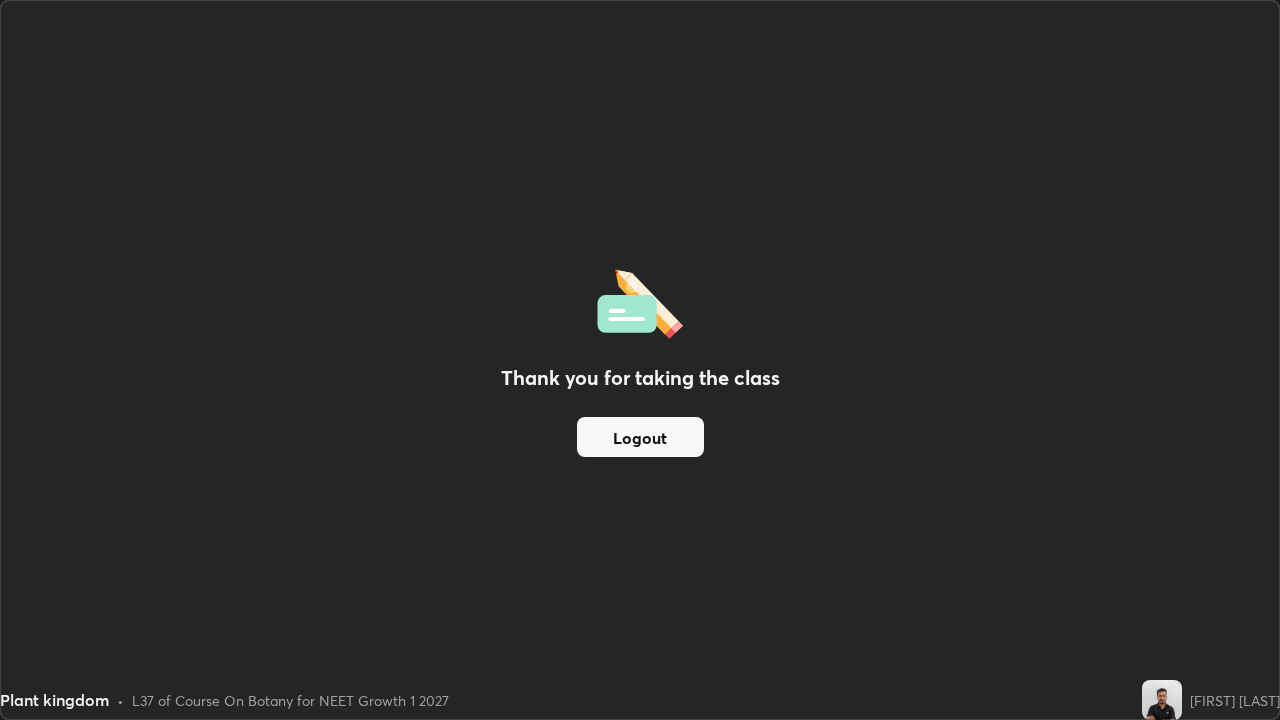click on "Logout" at bounding box center [640, 437] 